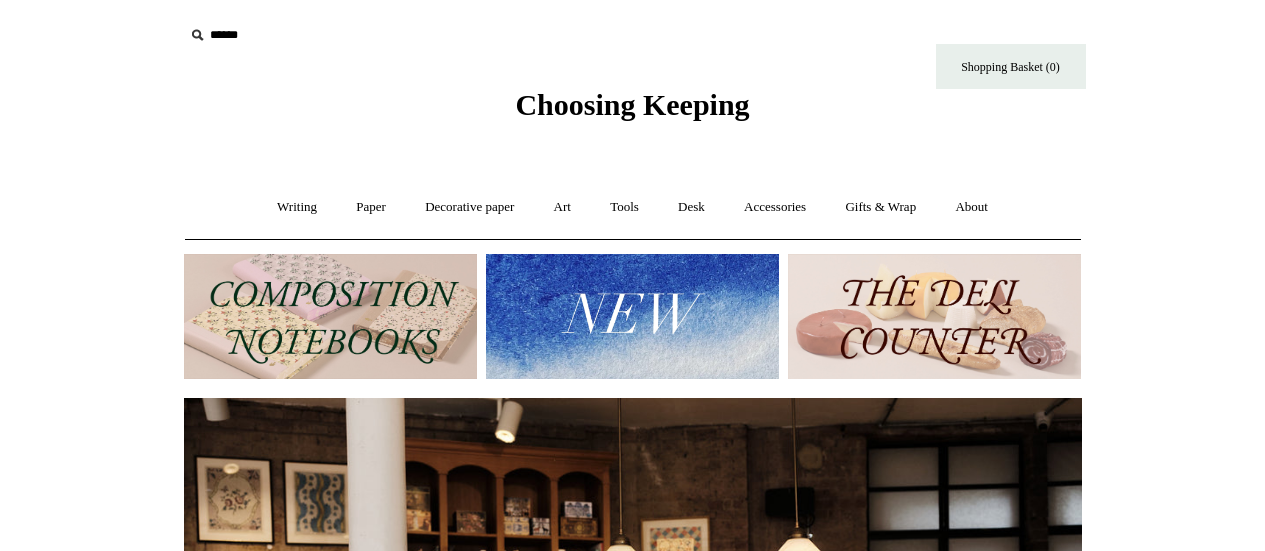 scroll, scrollTop: 0, scrollLeft: 0, axis: both 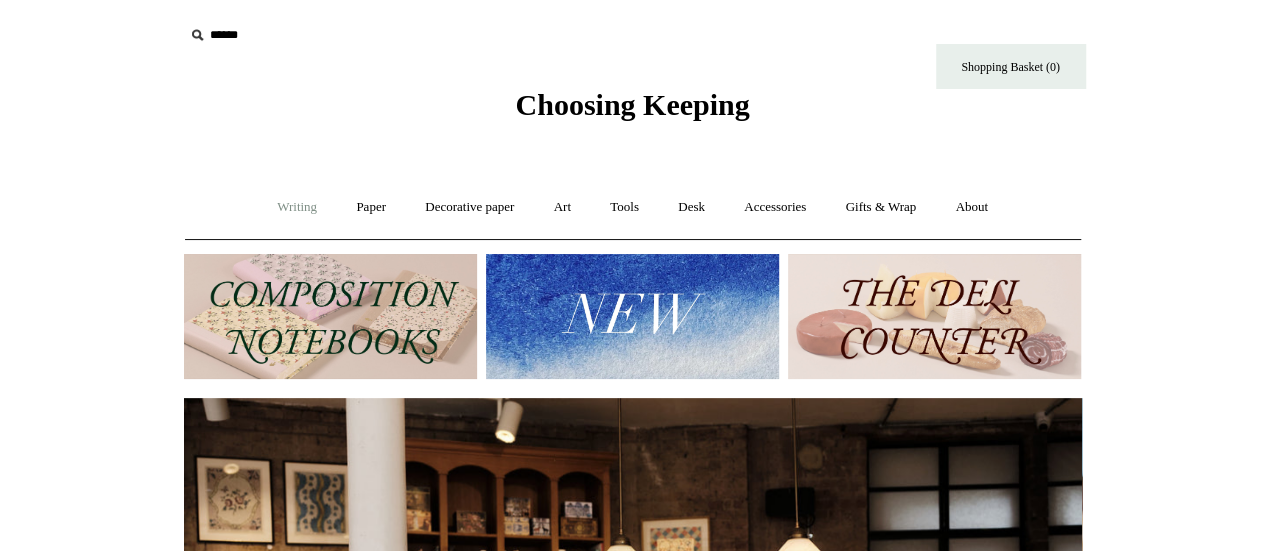 click on "Writing +" at bounding box center (297, 207) 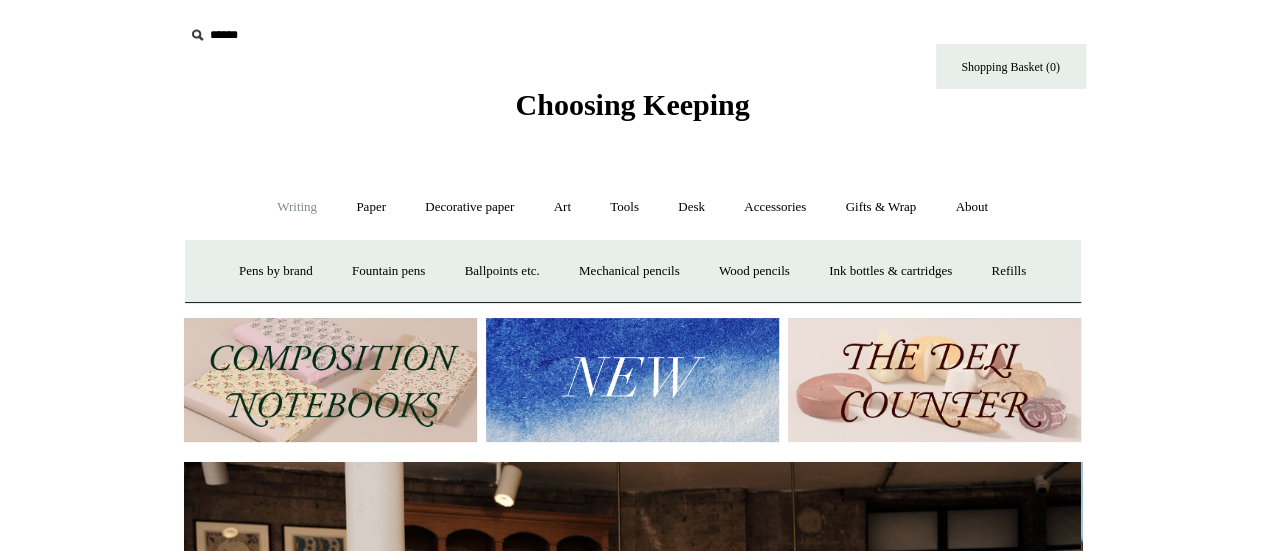 scroll, scrollTop: 0, scrollLeft: 0, axis: both 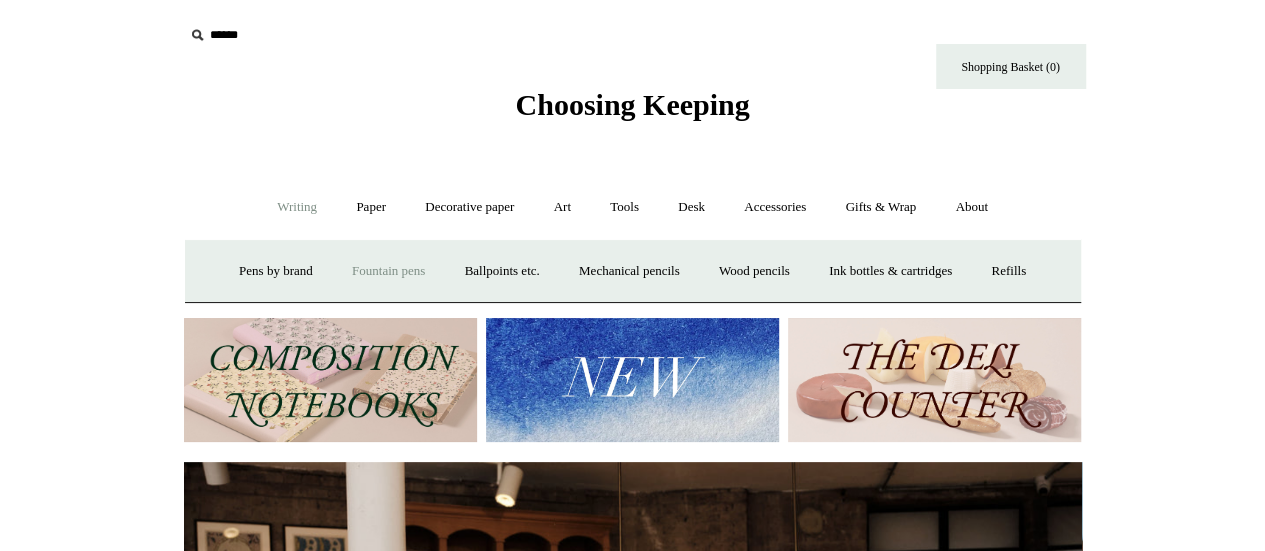 click on "Fountain pens +" at bounding box center [388, 271] 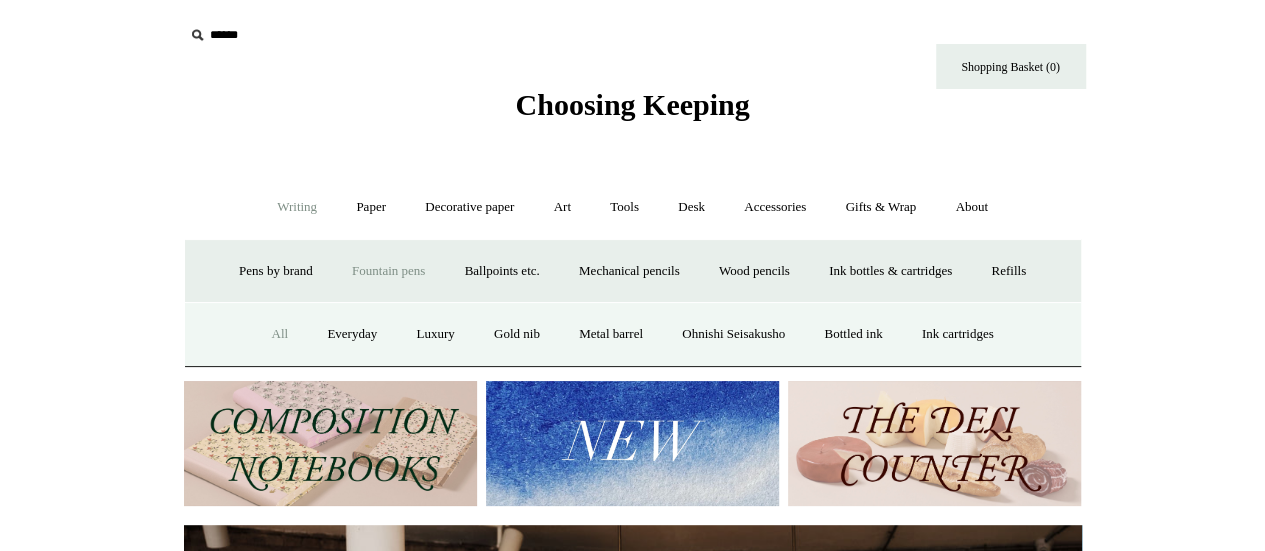 click on "All" at bounding box center [279, 334] 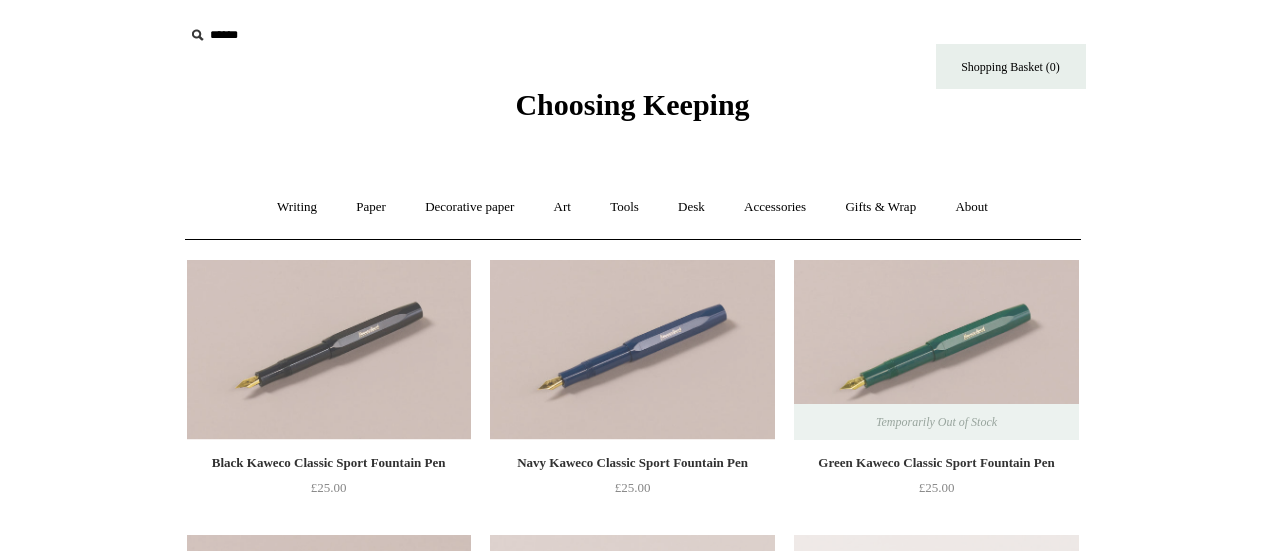 scroll, scrollTop: 0, scrollLeft: 0, axis: both 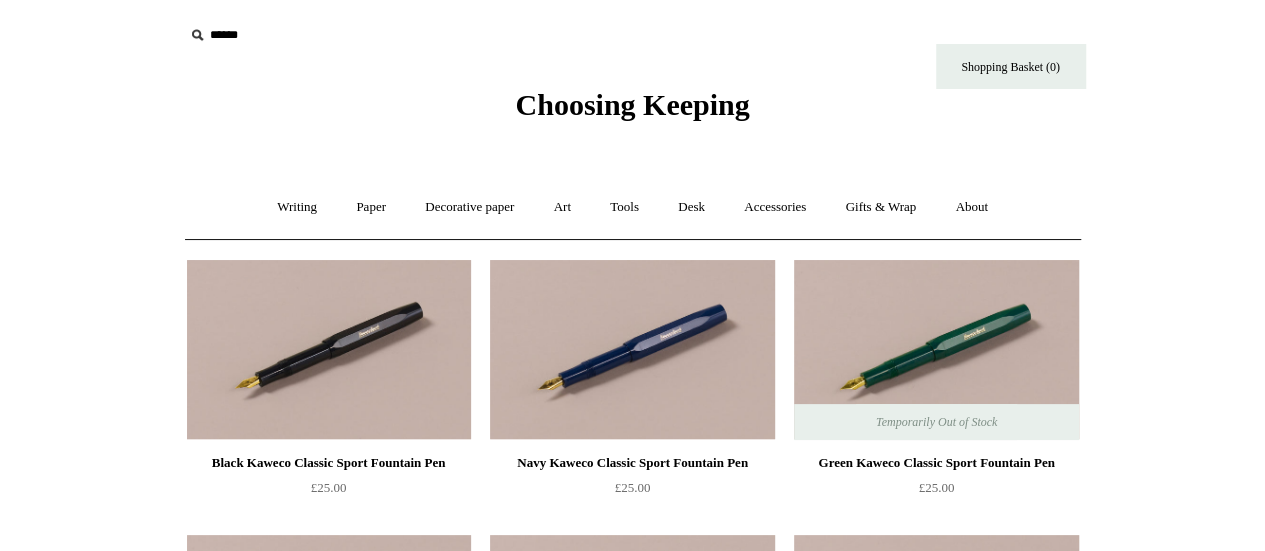 click on "Menu
Choosing Keeping
*
Shipping Information
Shopping Basket (0)
*
⤺
+ +" at bounding box center [632, 4279] 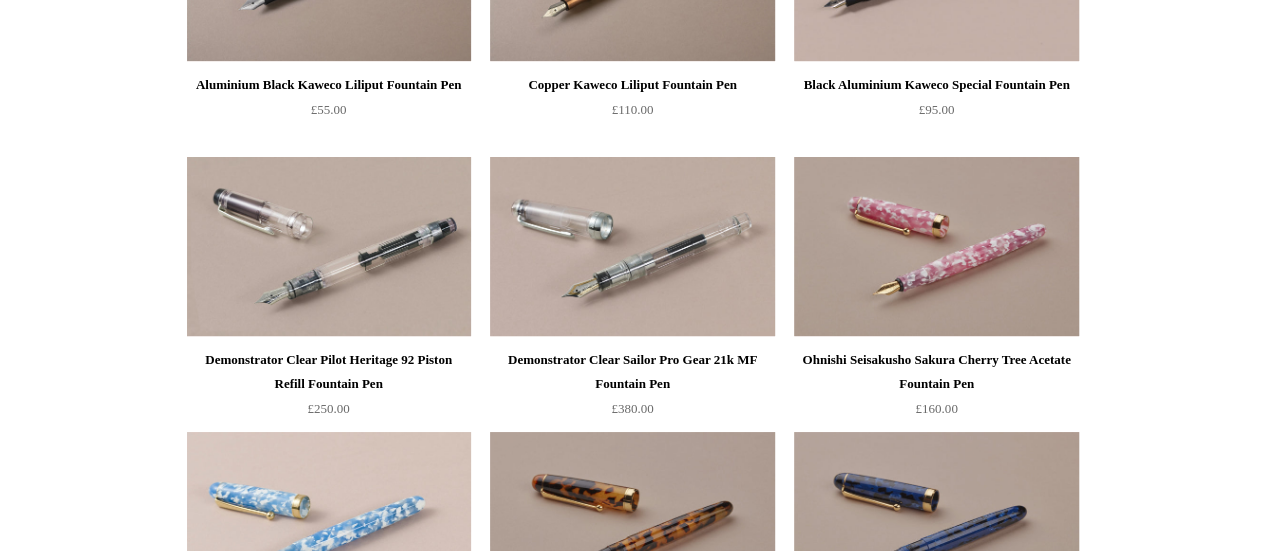 scroll, scrollTop: 3680, scrollLeft: 0, axis: vertical 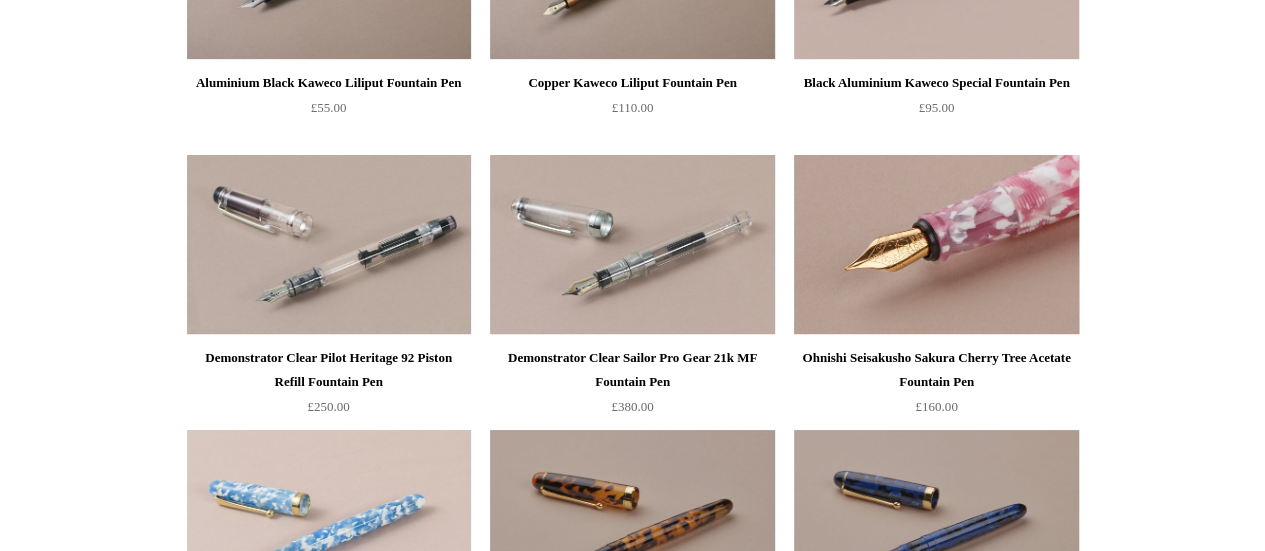 click at bounding box center (936, 245) 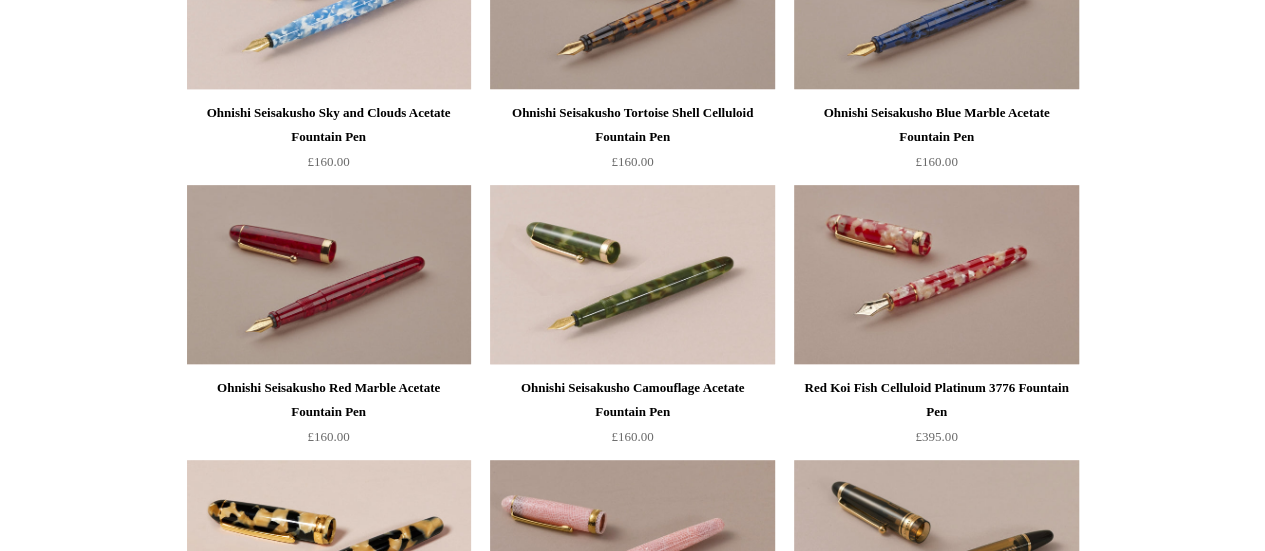scroll, scrollTop: 4320, scrollLeft: 0, axis: vertical 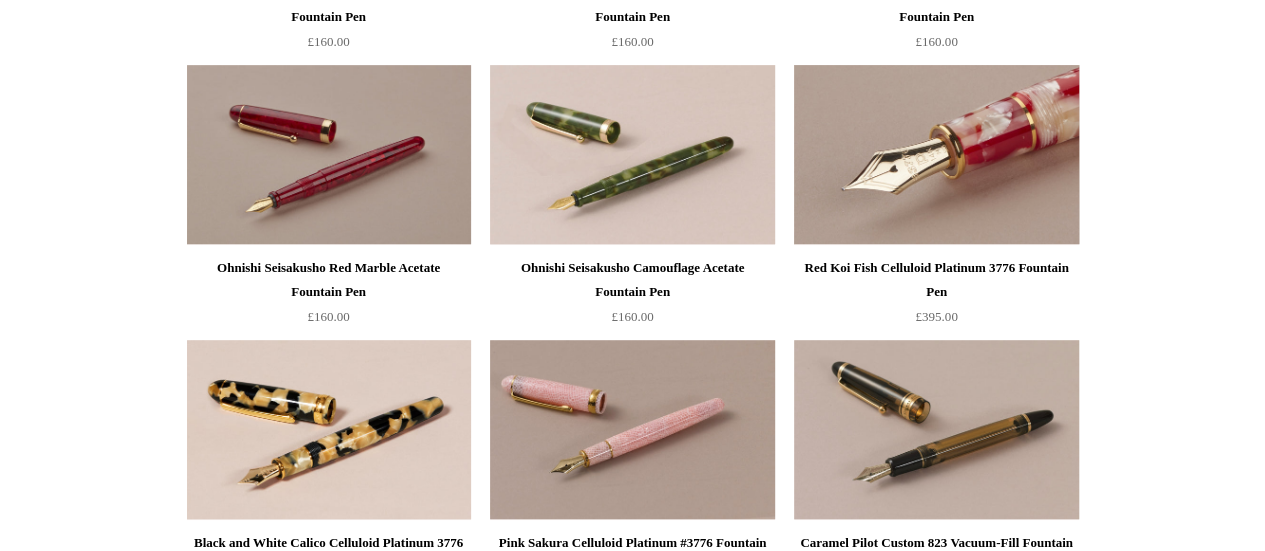 click at bounding box center [936, 155] 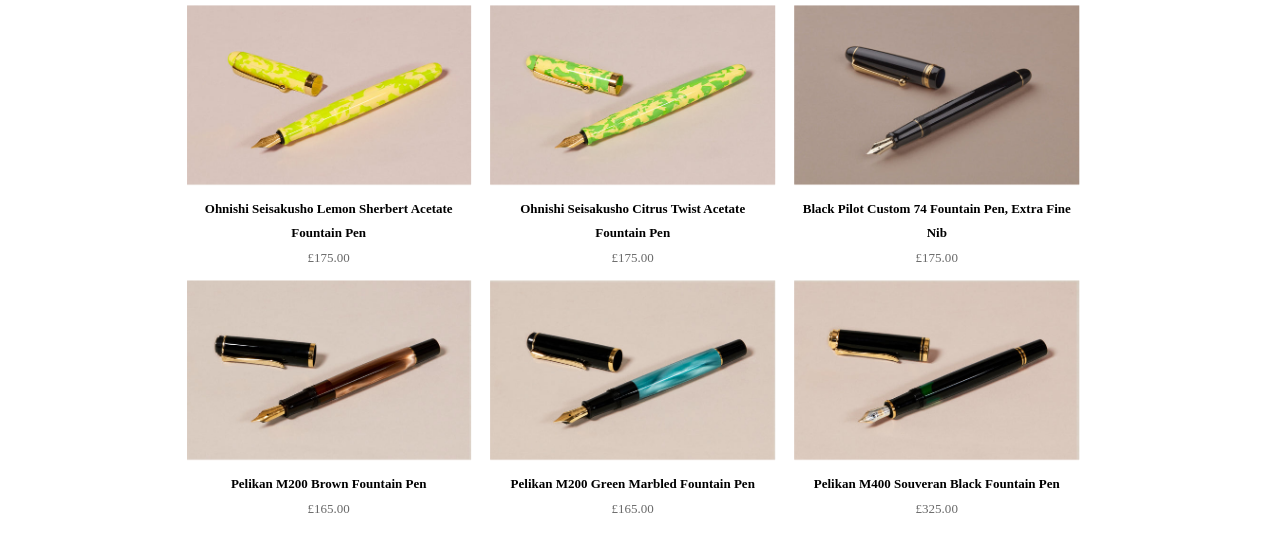 scroll, scrollTop: 5600, scrollLeft: 0, axis: vertical 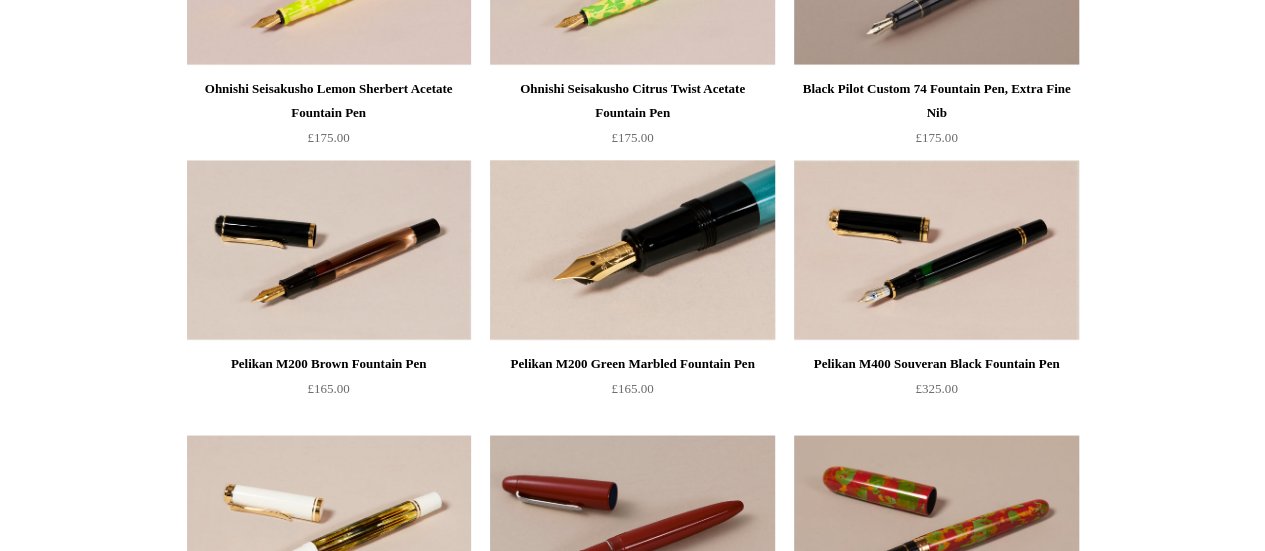 click at bounding box center (632, 250) 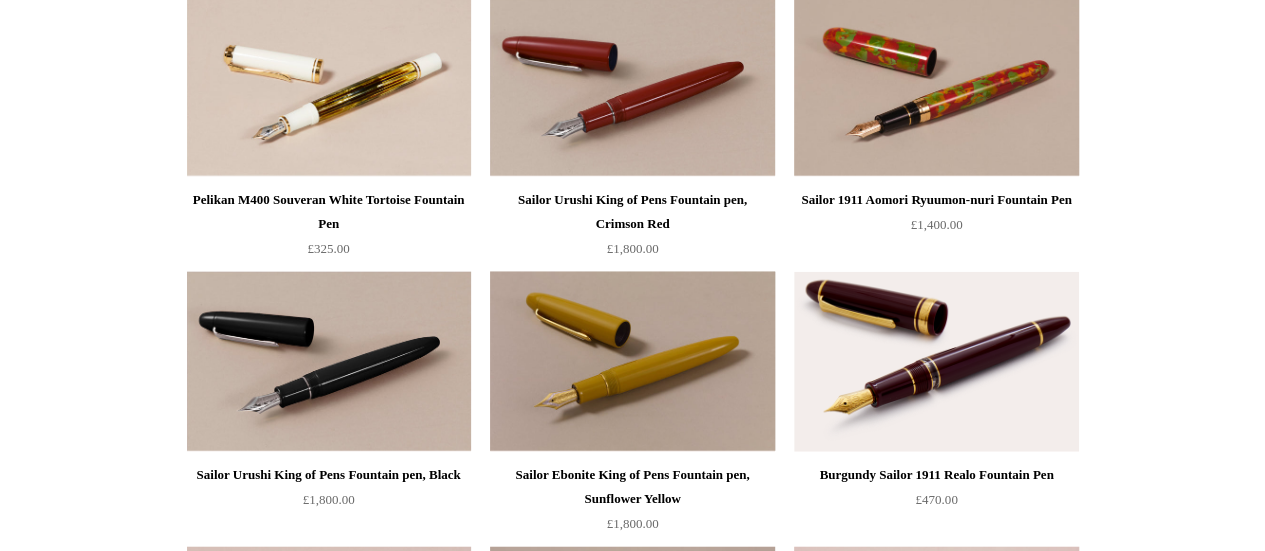 scroll, scrollTop: 6040, scrollLeft: 0, axis: vertical 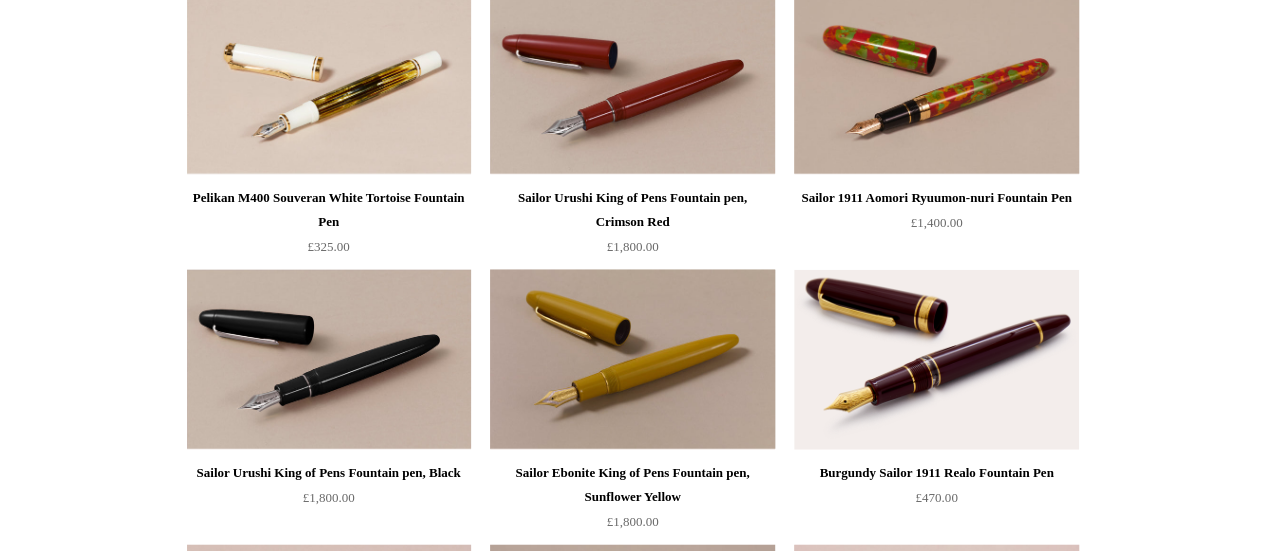 click at bounding box center (632, 360) 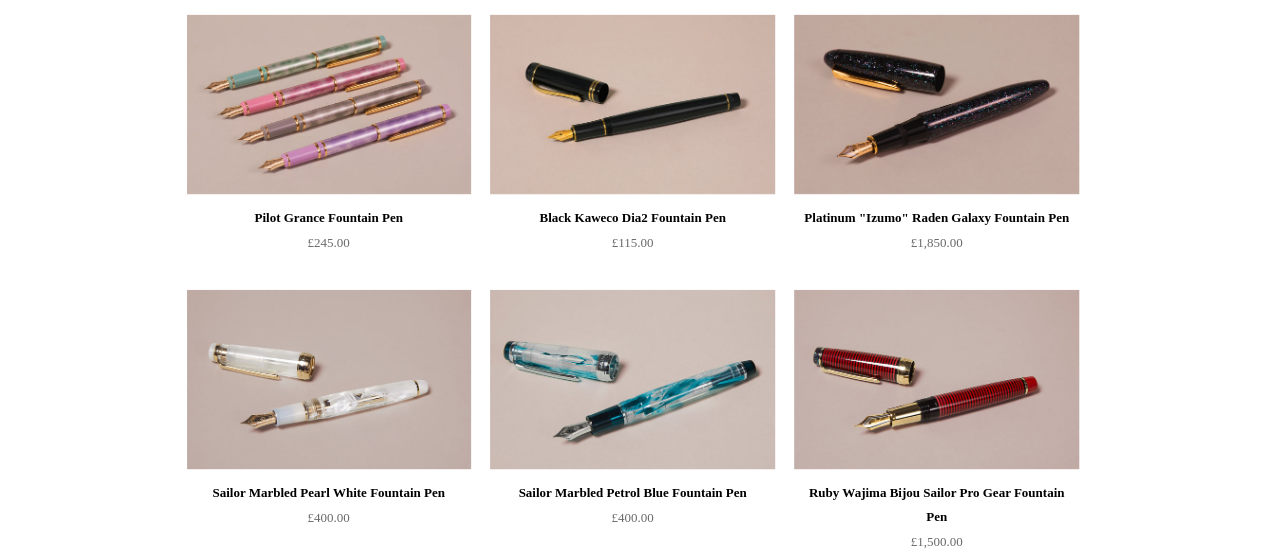scroll, scrollTop: 7160, scrollLeft: 0, axis: vertical 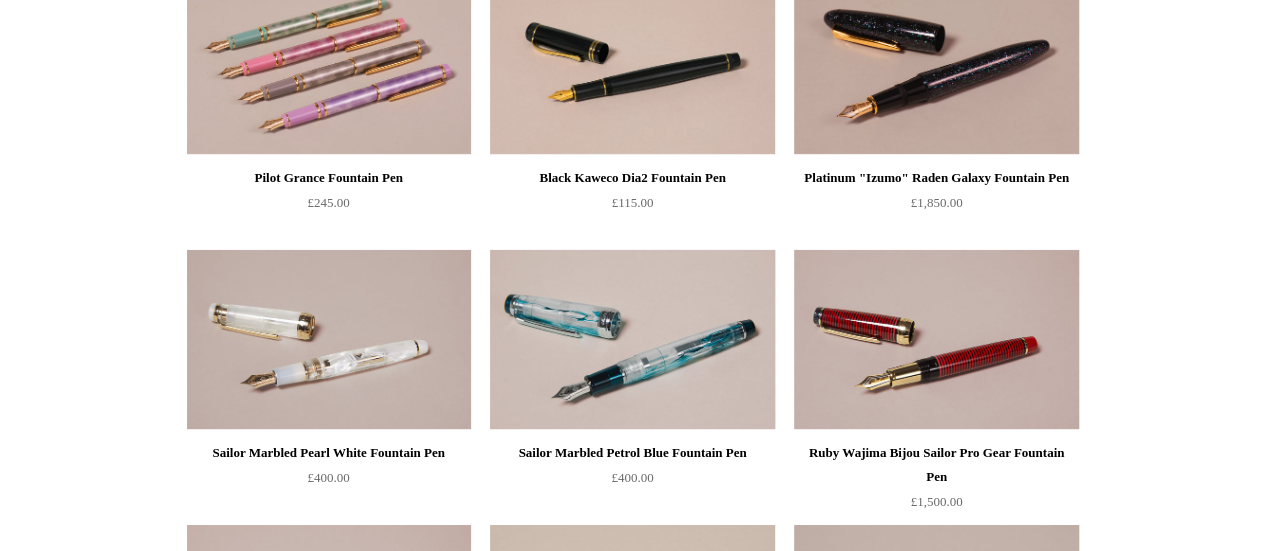 click at bounding box center (632, 340) 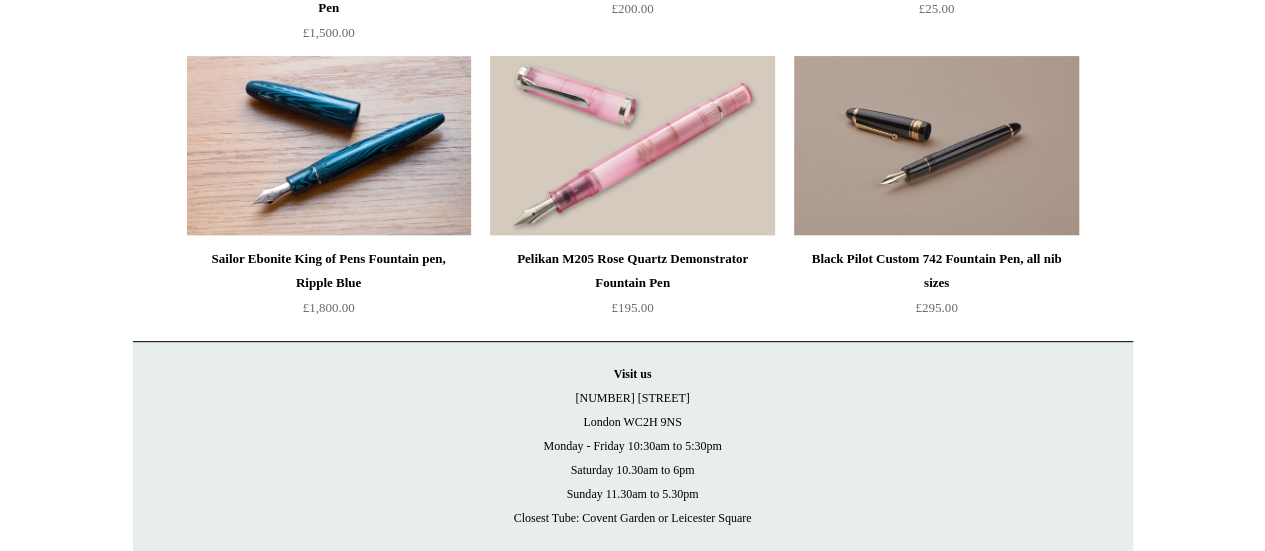 scroll, scrollTop: 7920, scrollLeft: 0, axis: vertical 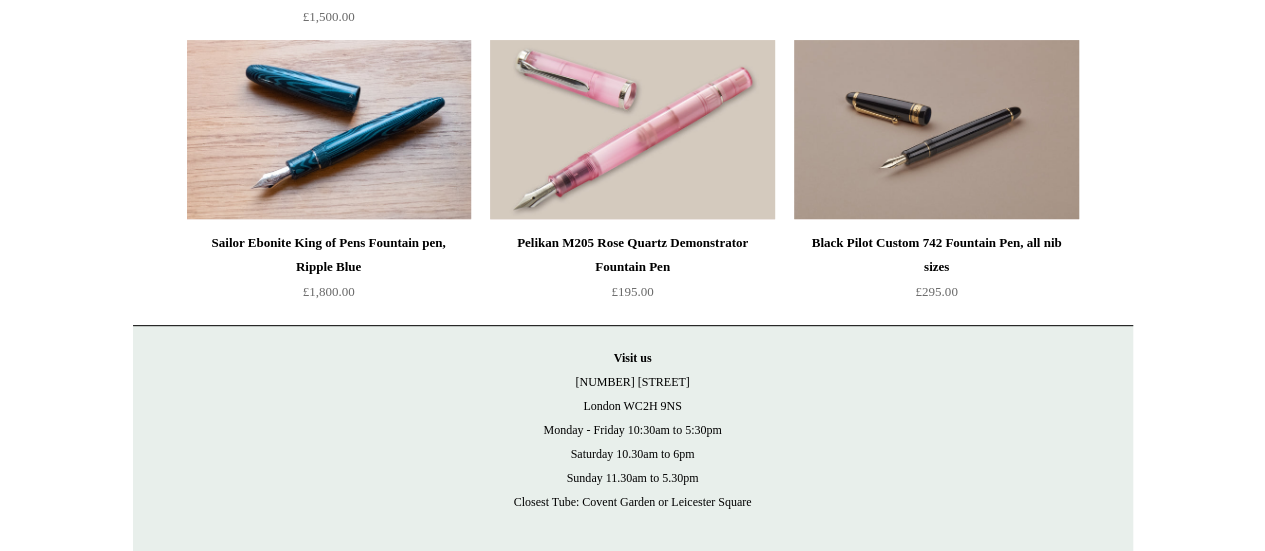 click at bounding box center (329, 130) 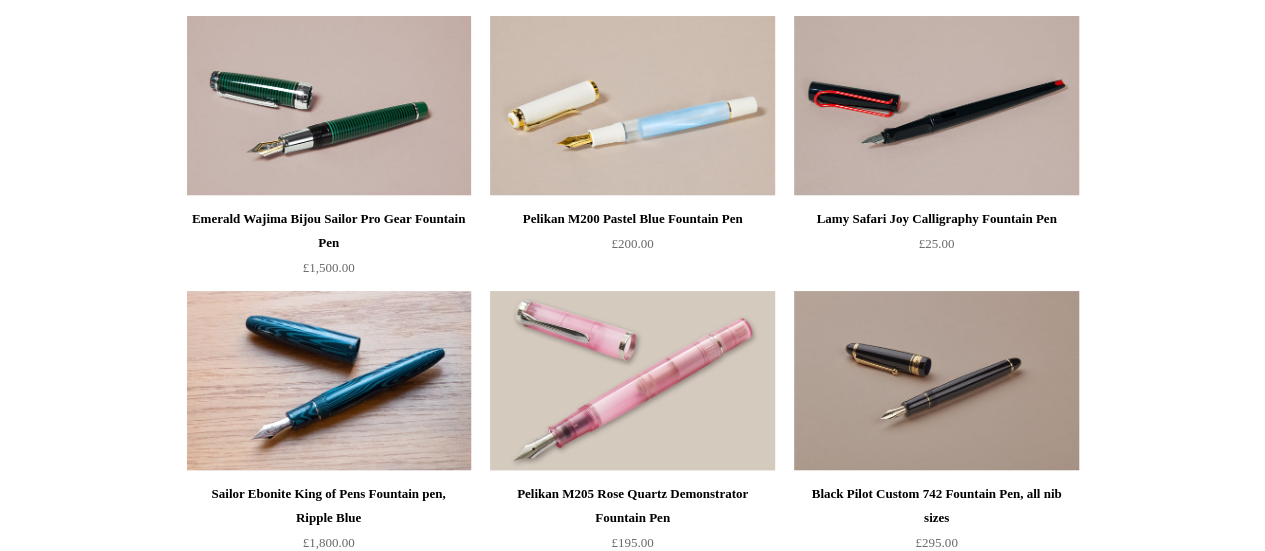 scroll, scrollTop: 7760, scrollLeft: 0, axis: vertical 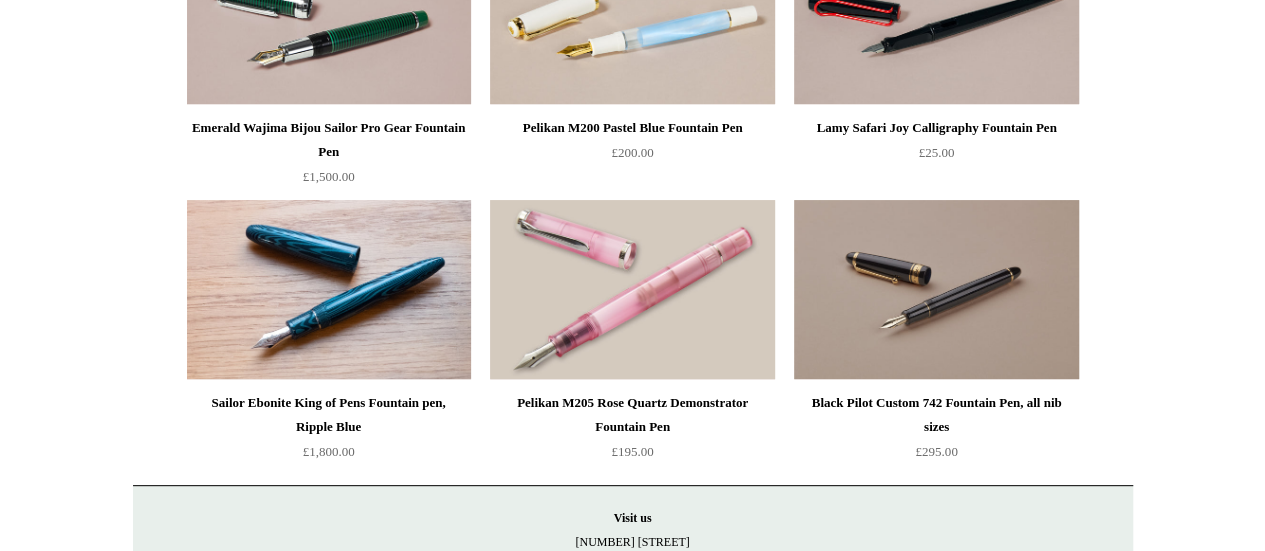 click on "Menu
Choosing Keeping
*
Shipping Information
Shopping Basket (0)
*
⤺
+ +" at bounding box center [632, -3481] 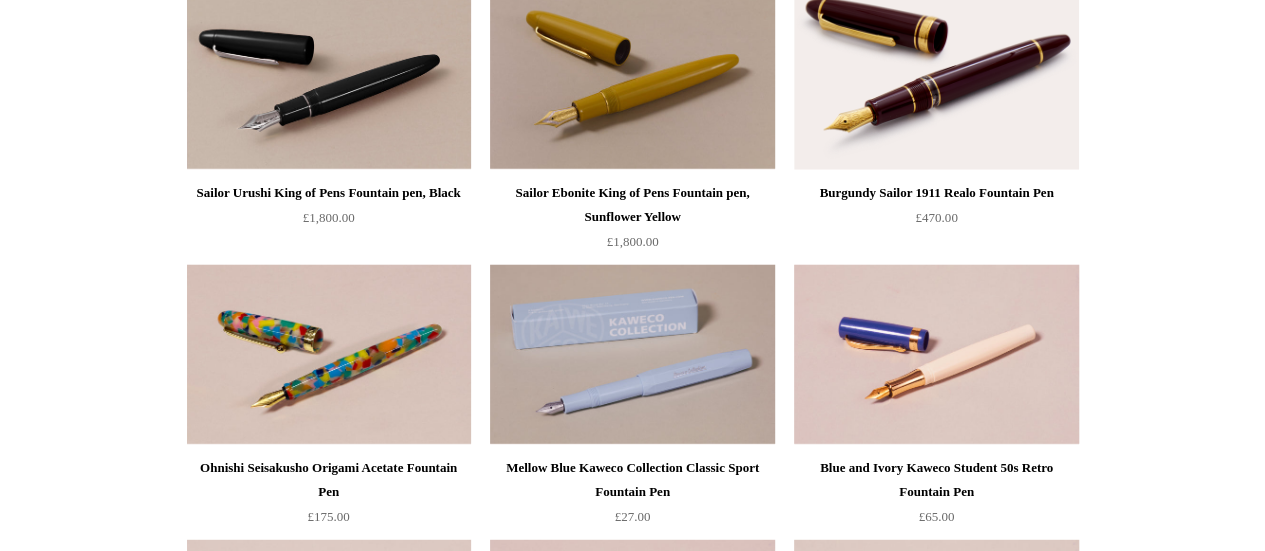 scroll, scrollTop: 6280, scrollLeft: 0, axis: vertical 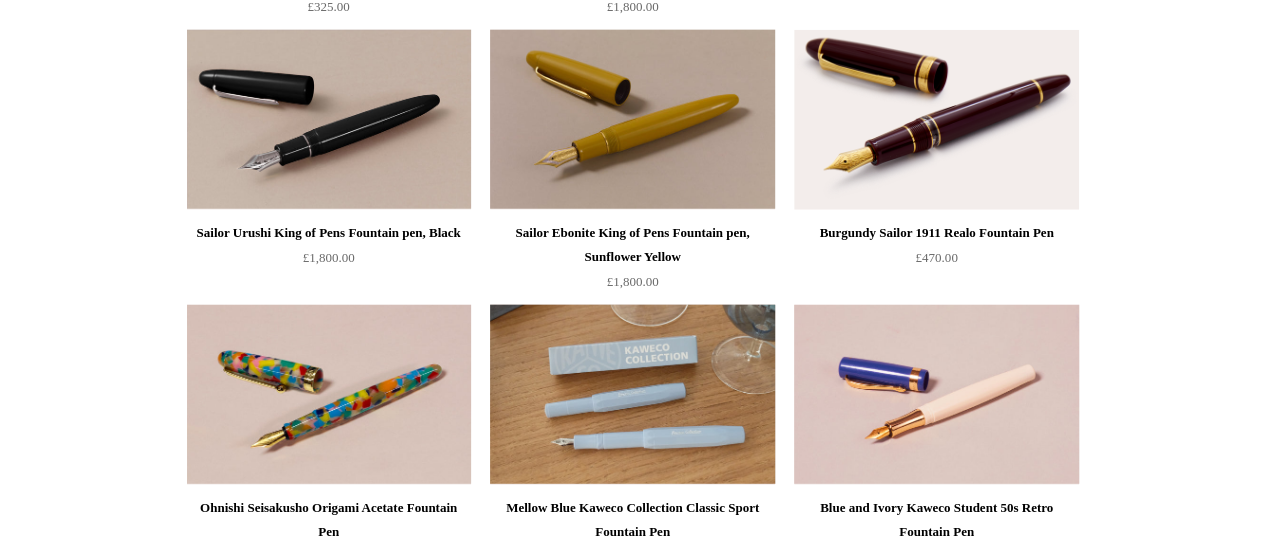 click at bounding box center [632, 395] 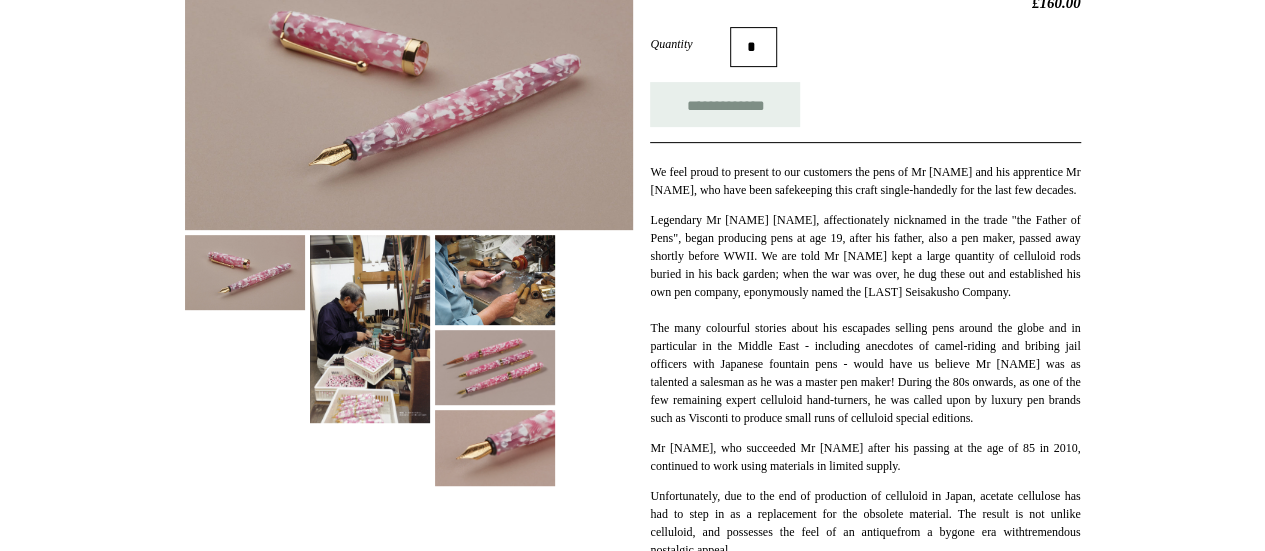 scroll, scrollTop: 360, scrollLeft: 0, axis: vertical 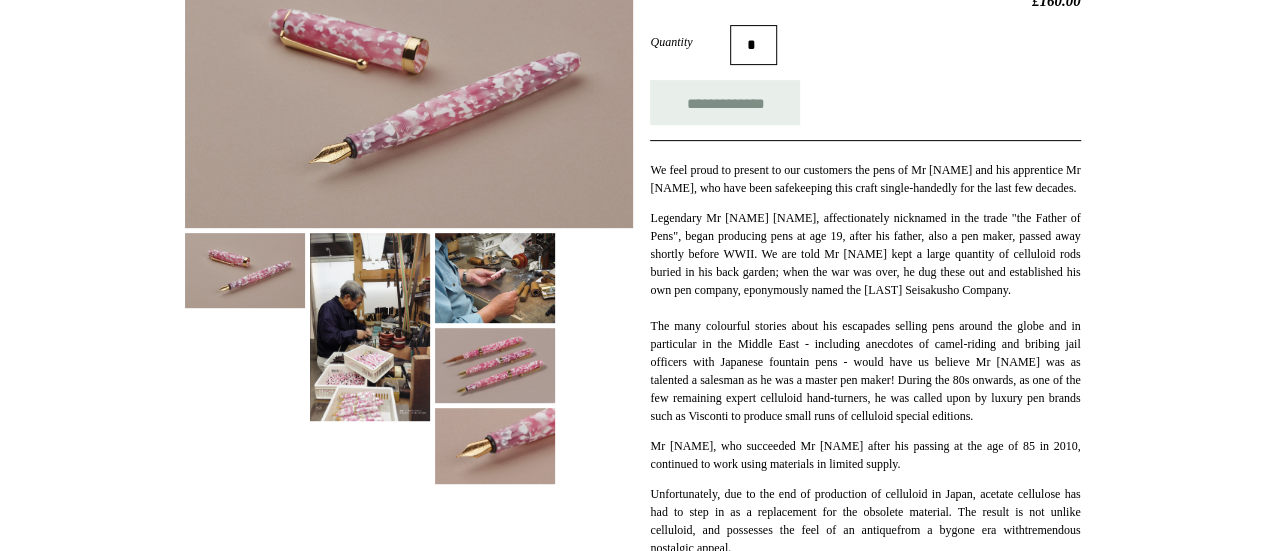 click at bounding box center (409, 87) 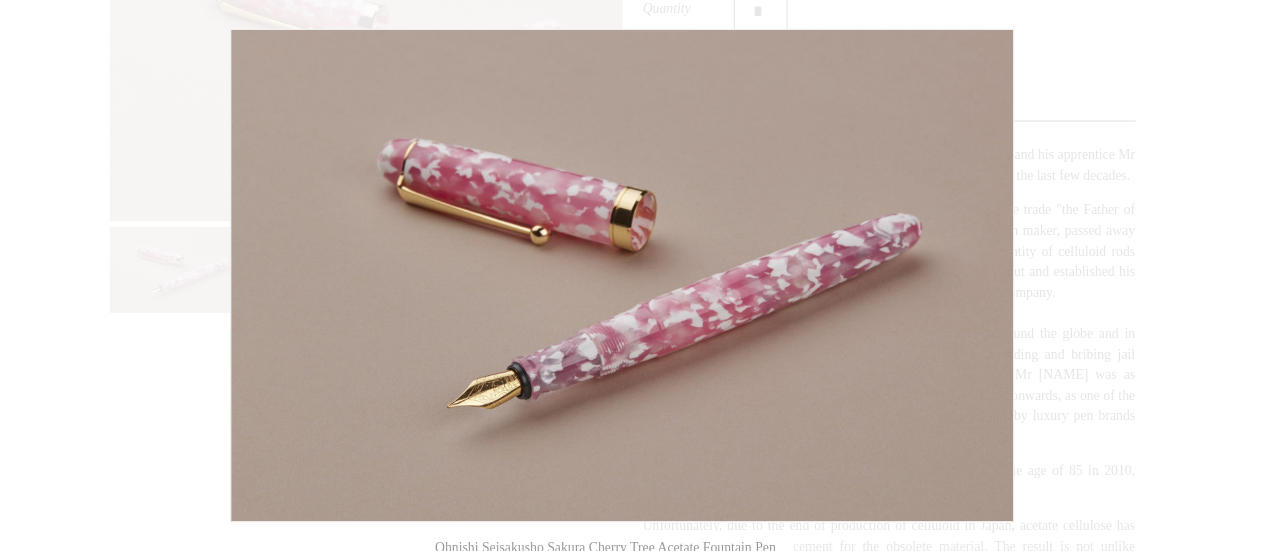 scroll, scrollTop: 360, scrollLeft: 0, axis: vertical 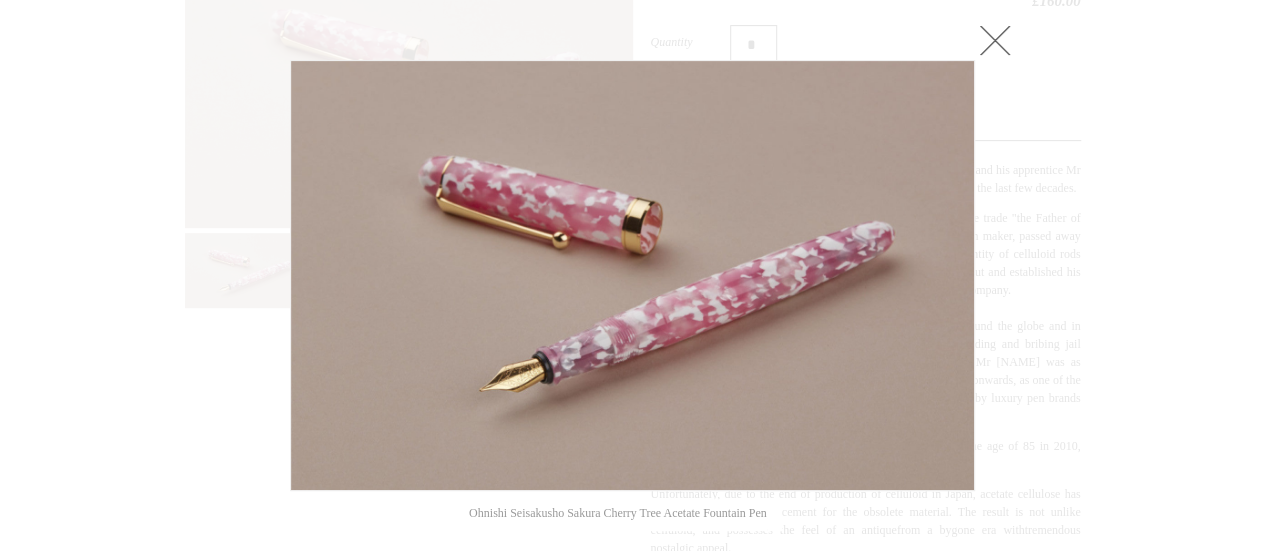 click at bounding box center [995, 40] 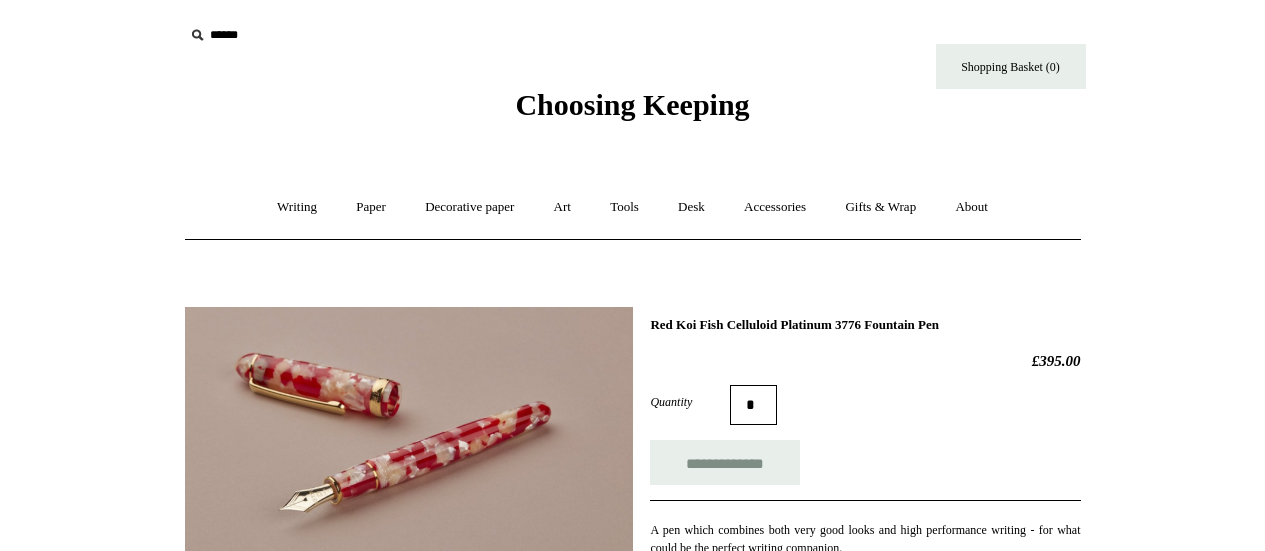 scroll, scrollTop: 0, scrollLeft: 0, axis: both 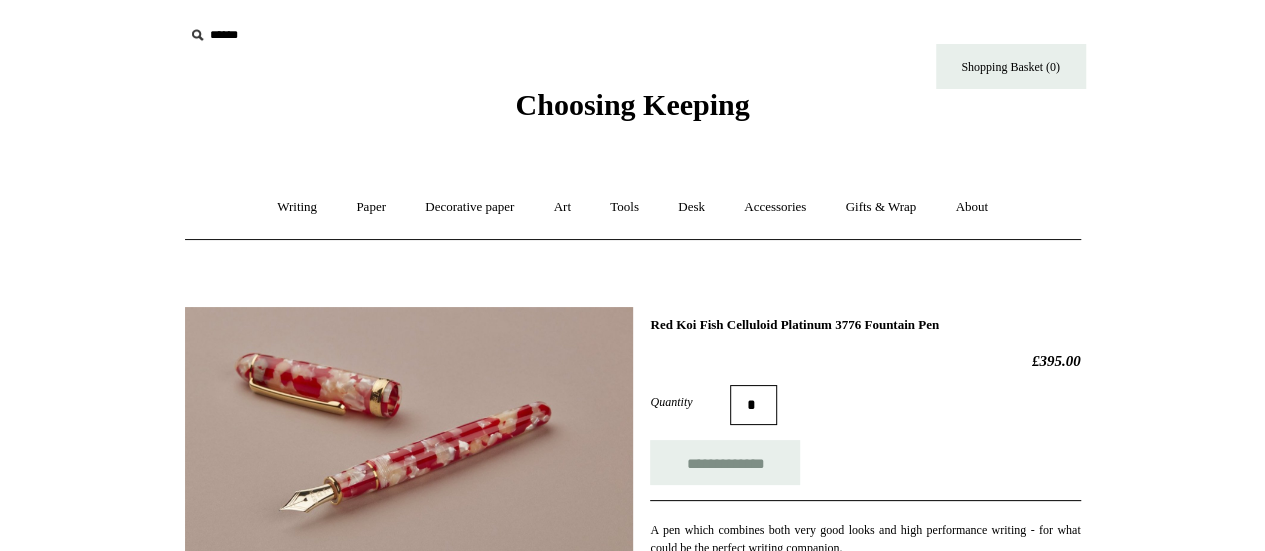 click at bounding box center [409, 447] 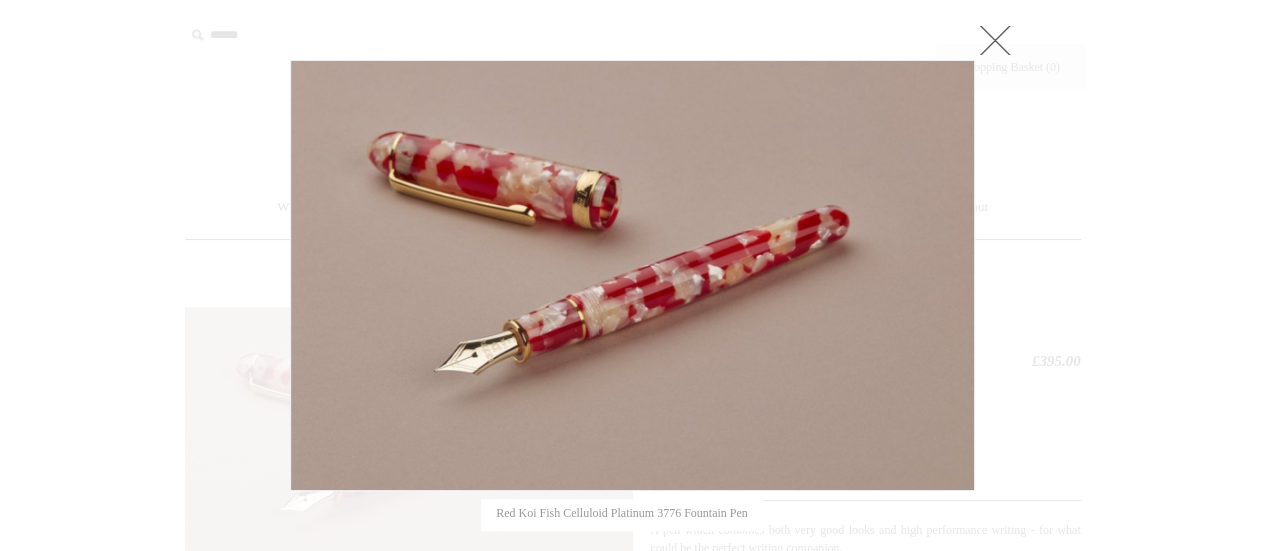 click at bounding box center (632, 275) 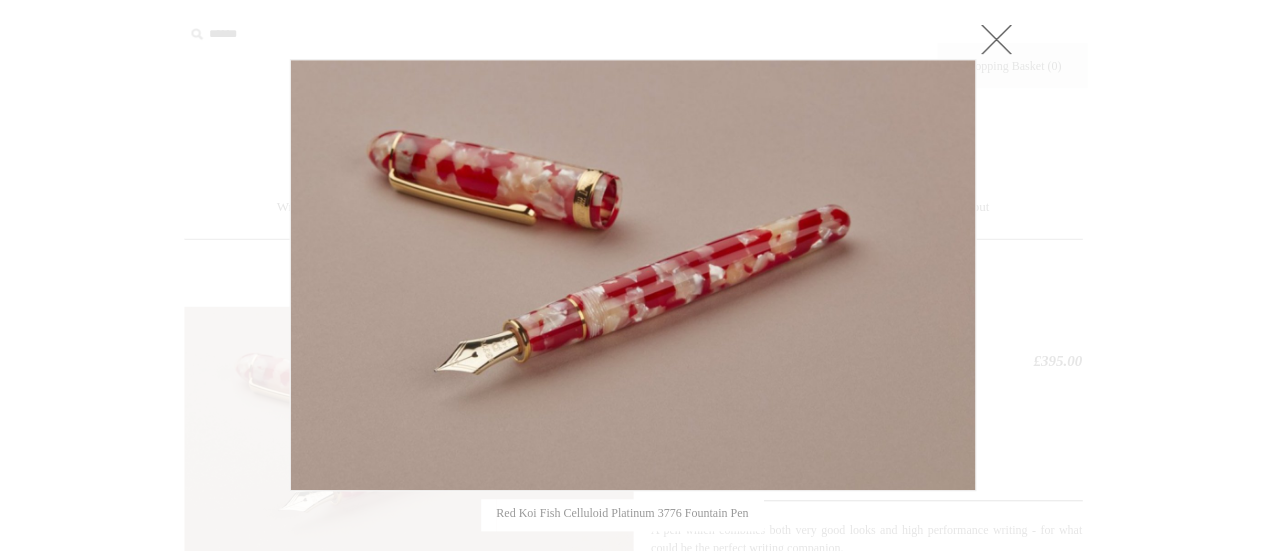 scroll, scrollTop: 0, scrollLeft: 0, axis: both 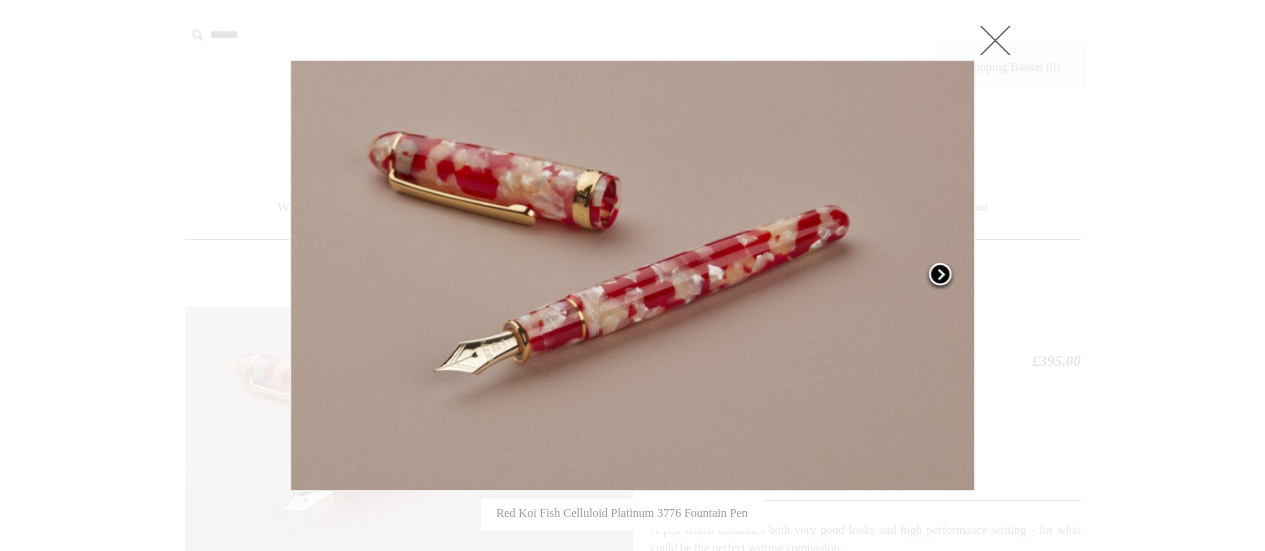 click at bounding box center [940, 276] 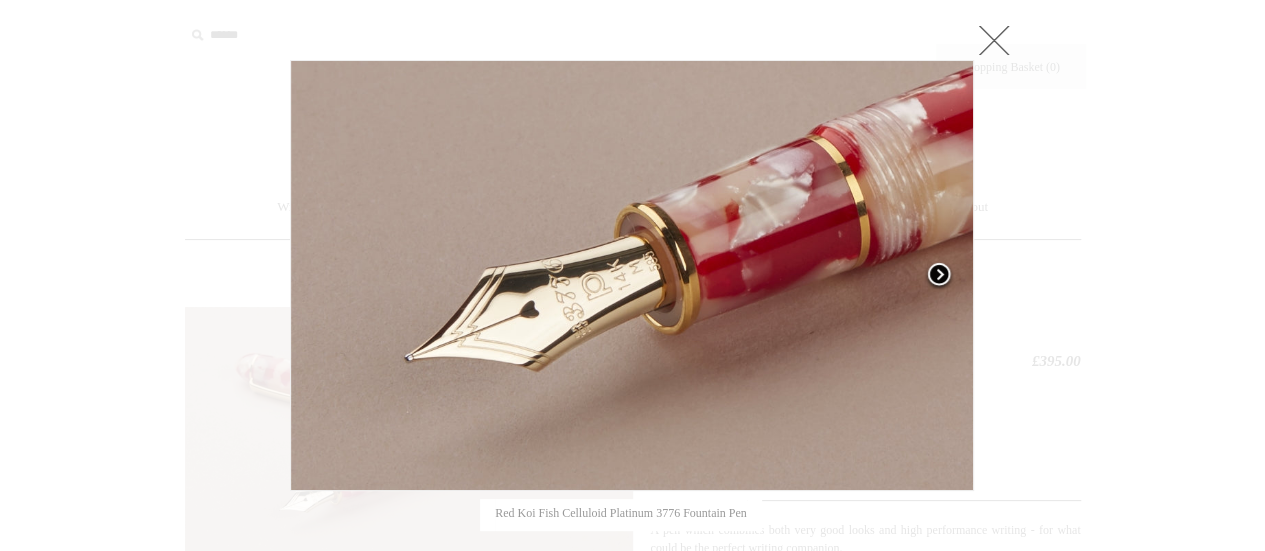 click at bounding box center [939, 276] 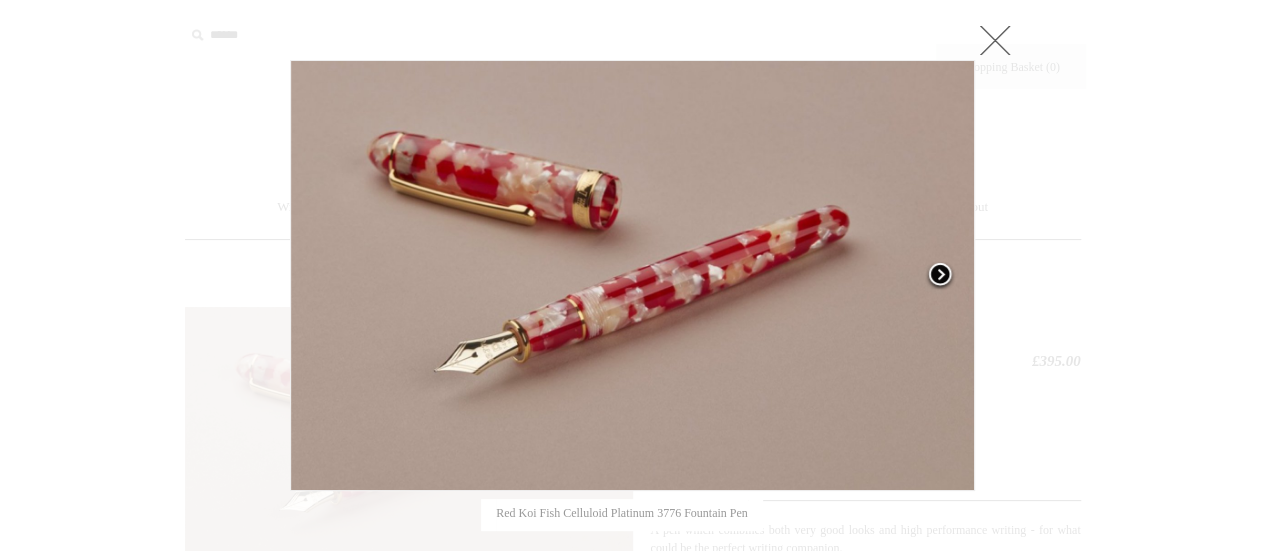 click at bounding box center (940, 276) 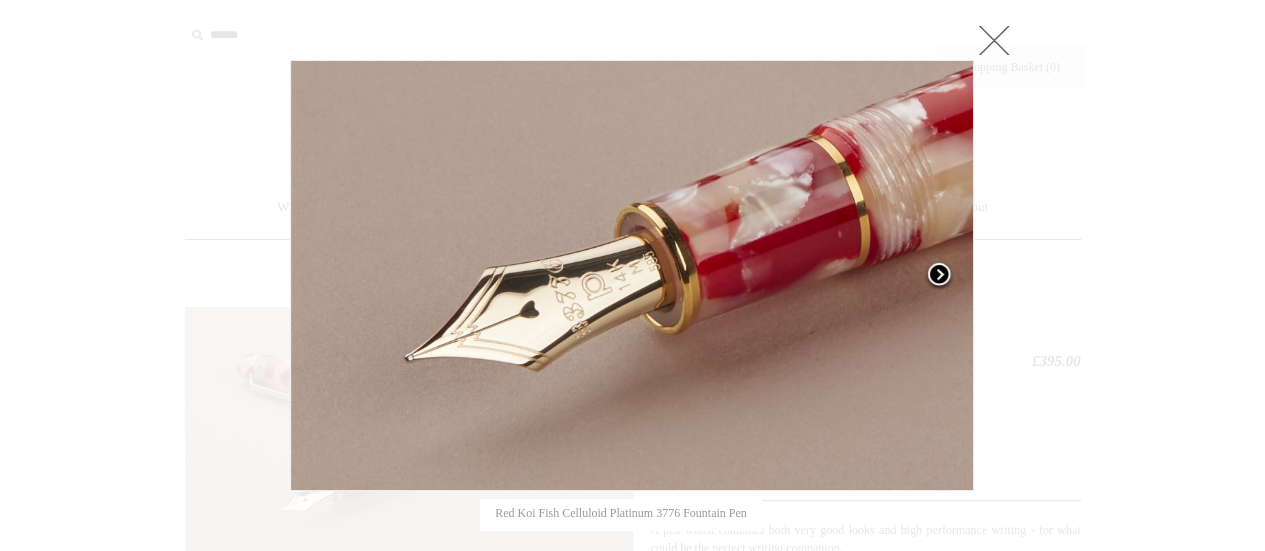 click at bounding box center (939, 276) 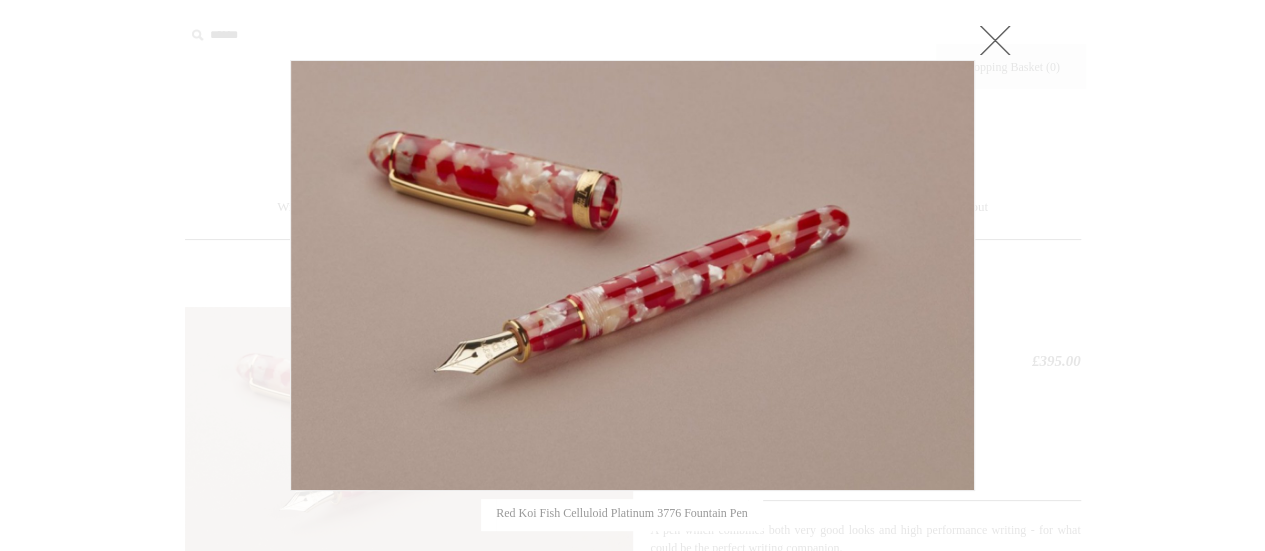 click at bounding box center [995, 40] 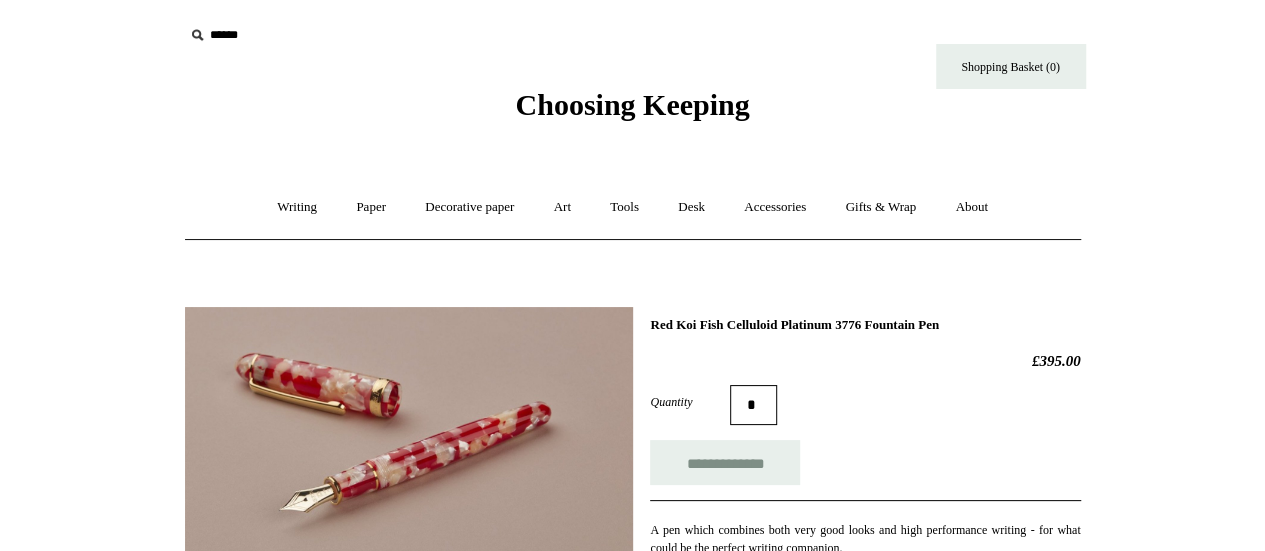 click on "Previous
/
Next
Red Koi Fish Celluloid Platinum 3776 Fountain Pen
£395.00
Quantity
*" at bounding box center (633, 898) 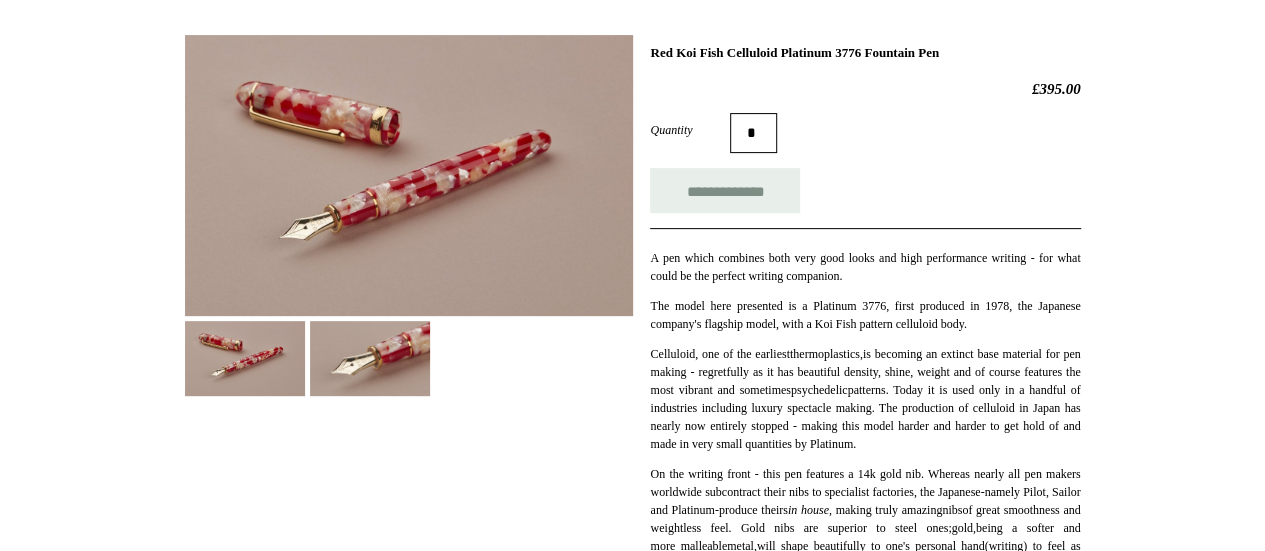 scroll, scrollTop: 320, scrollLeft: 0, axis: vertical 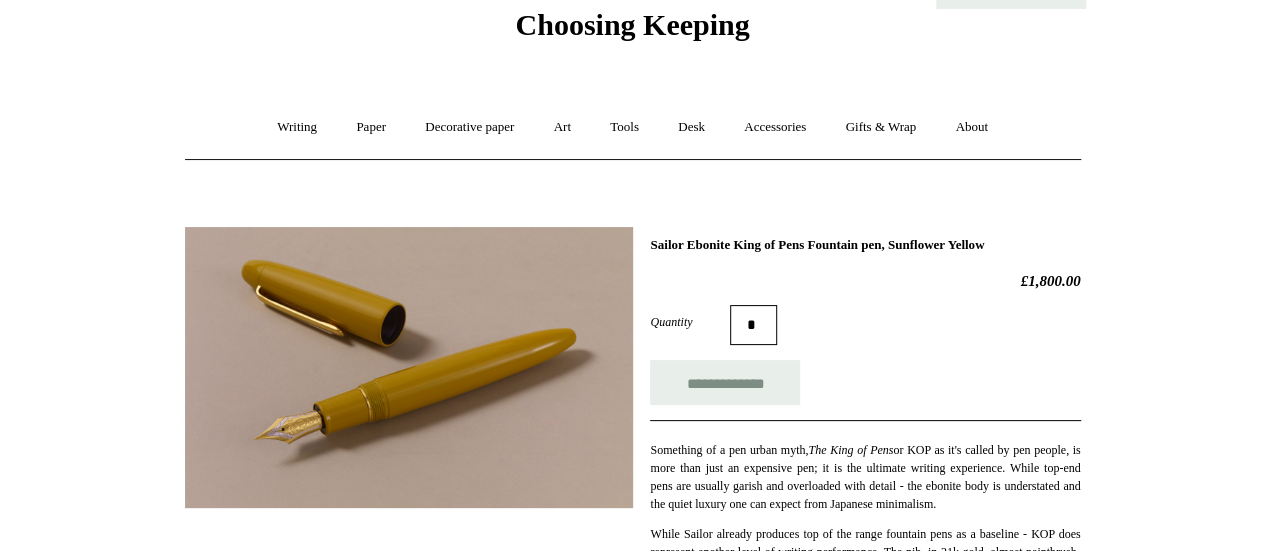 click at bounding box center (409, 367) 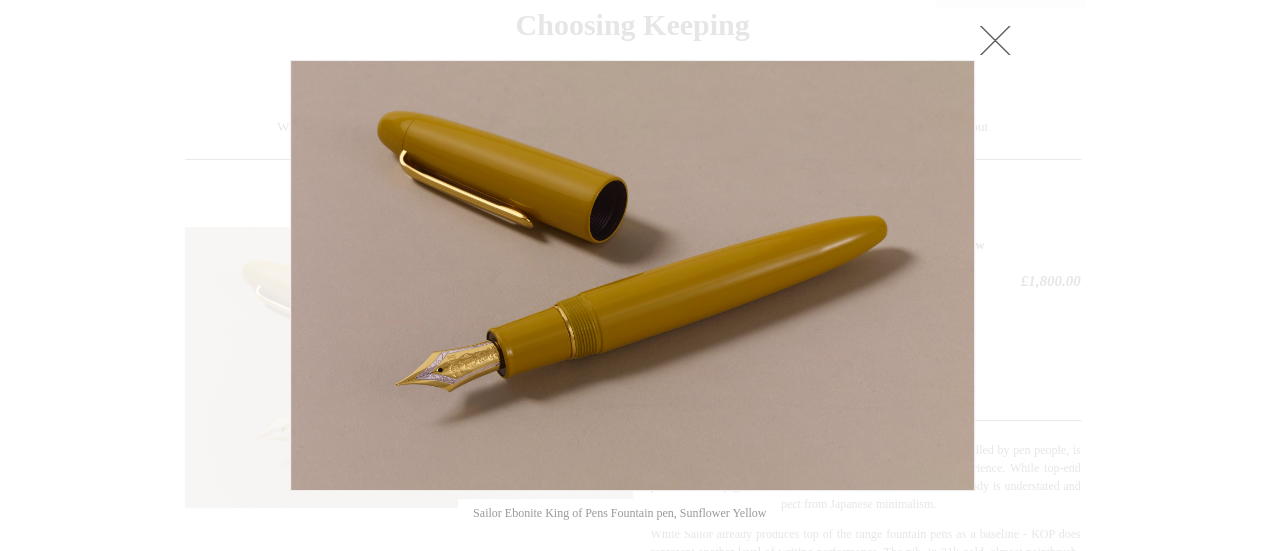 click at bounding box center (632, 275) 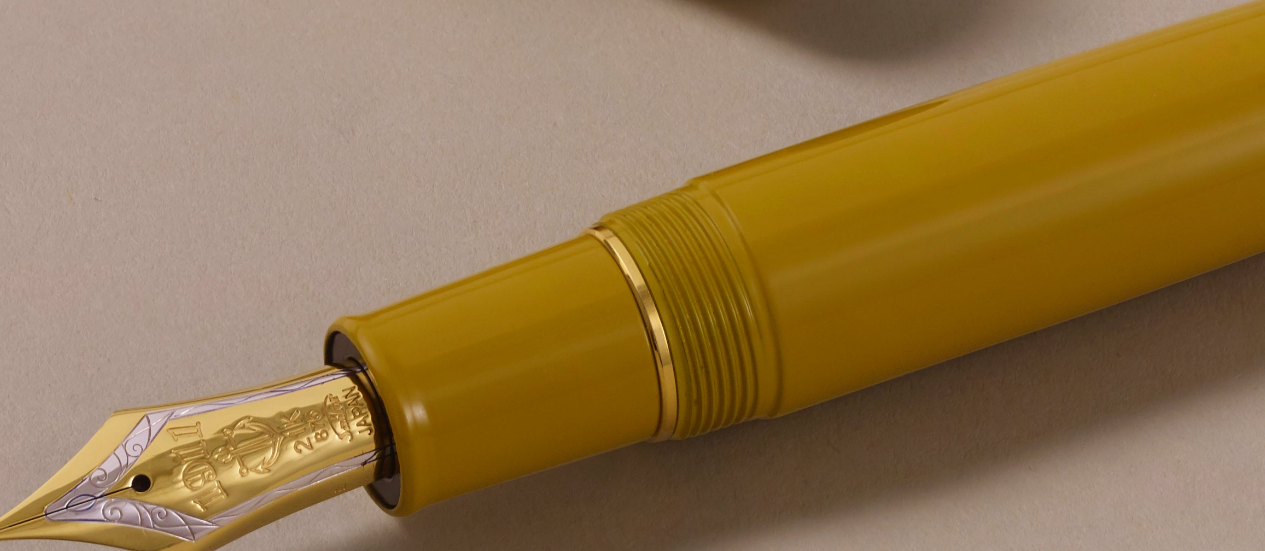 scroll, scrollTop: 80, scrollLeft: 0, axis: vertical 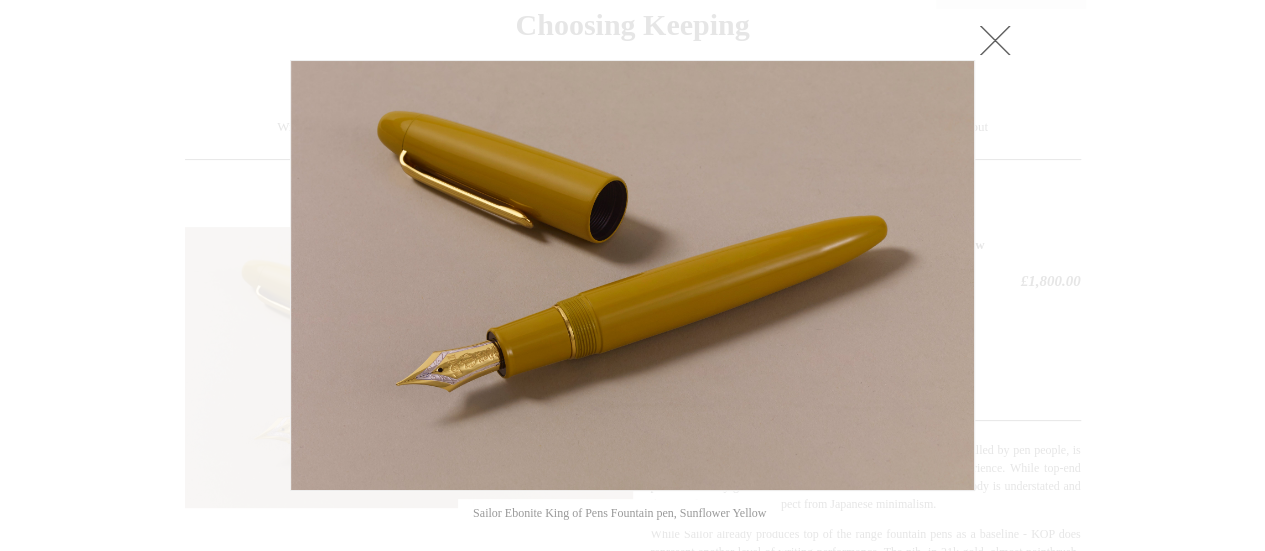 click at bounding box center [995, 40] 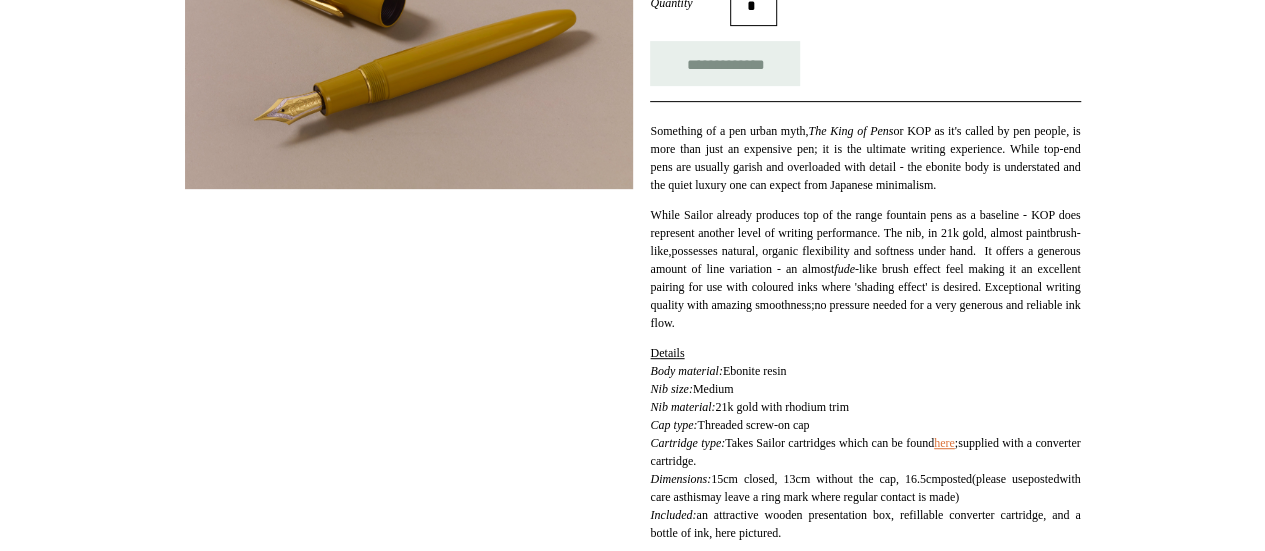 scroll, scrollTop: 400, scrollLeft: 0, axis: vertical 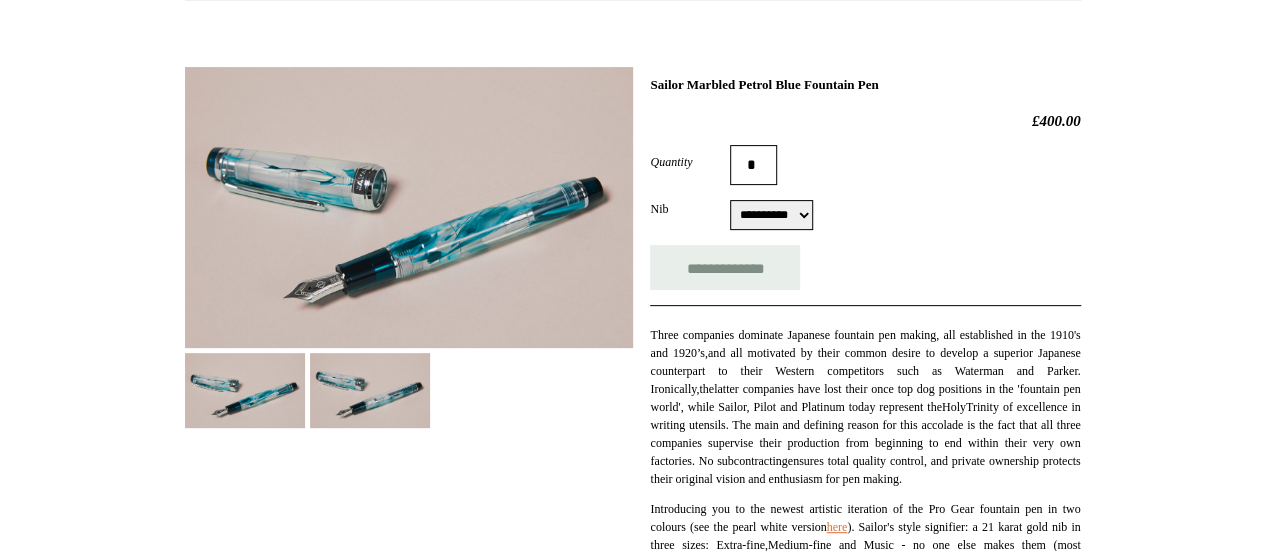 click at bounding box center (409, 207) 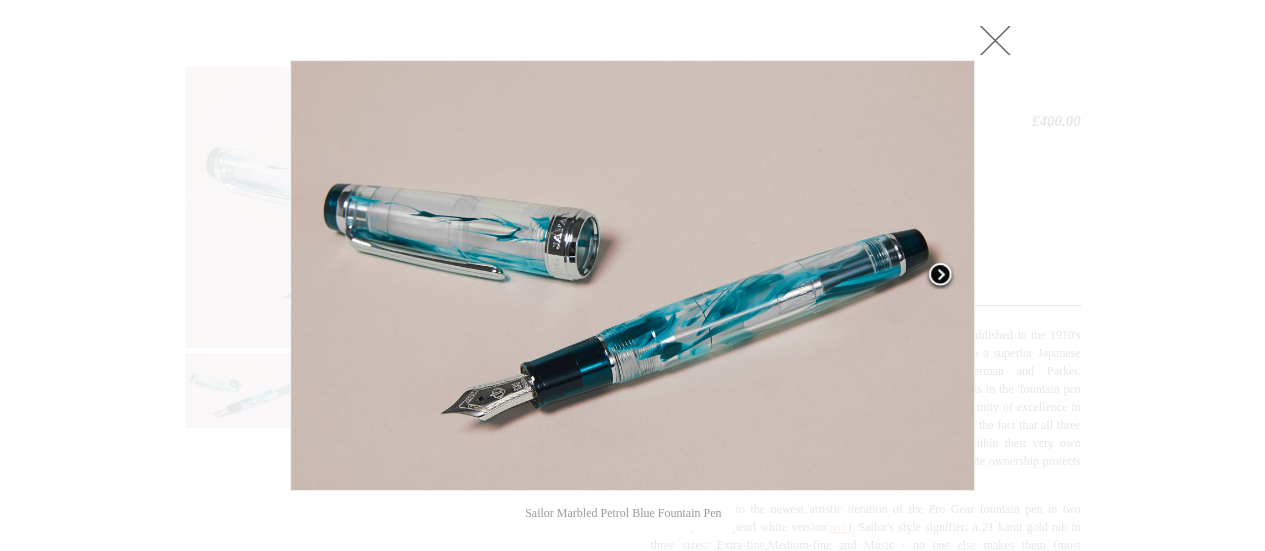 click at bounding box center (855, 275) 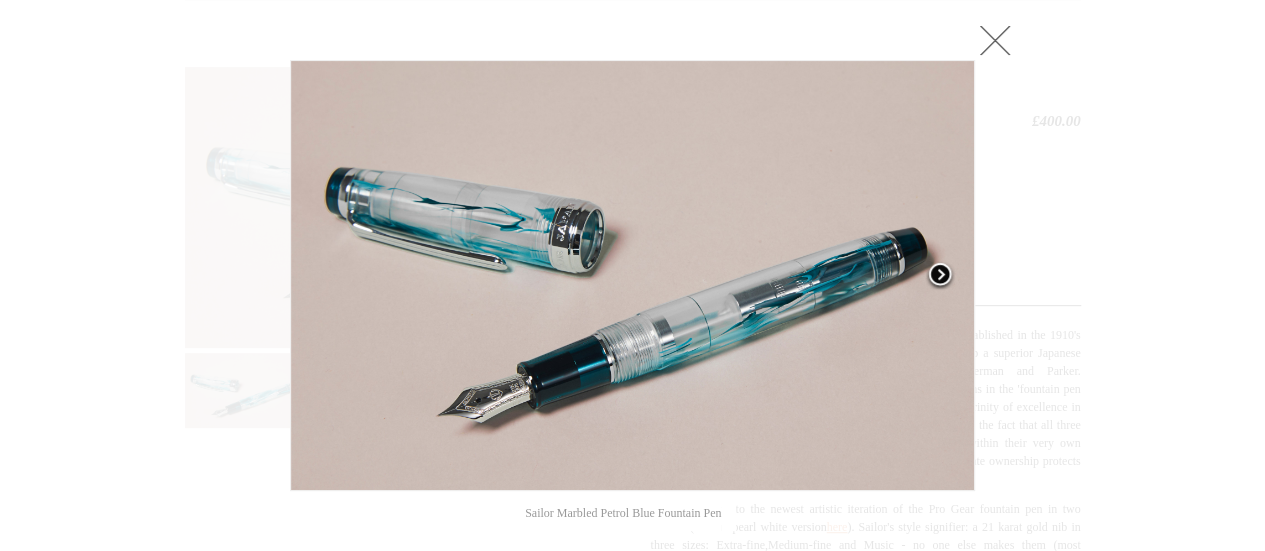 scroll, scrollTop: 240, scrollLeft: 0, axis: vertical 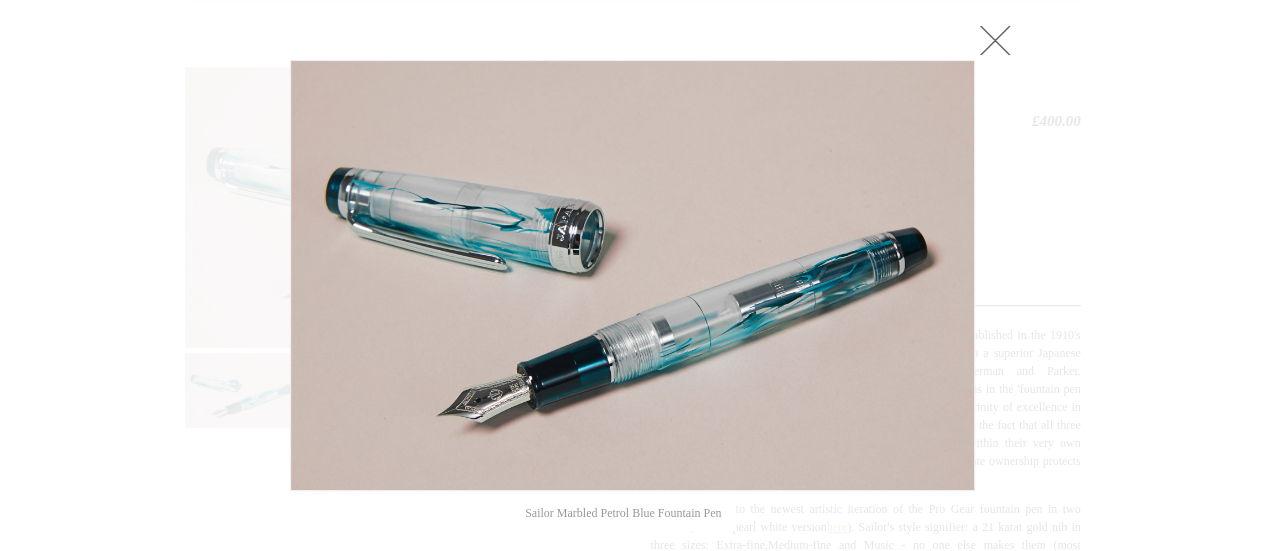 click at bounding box center [995, 40] 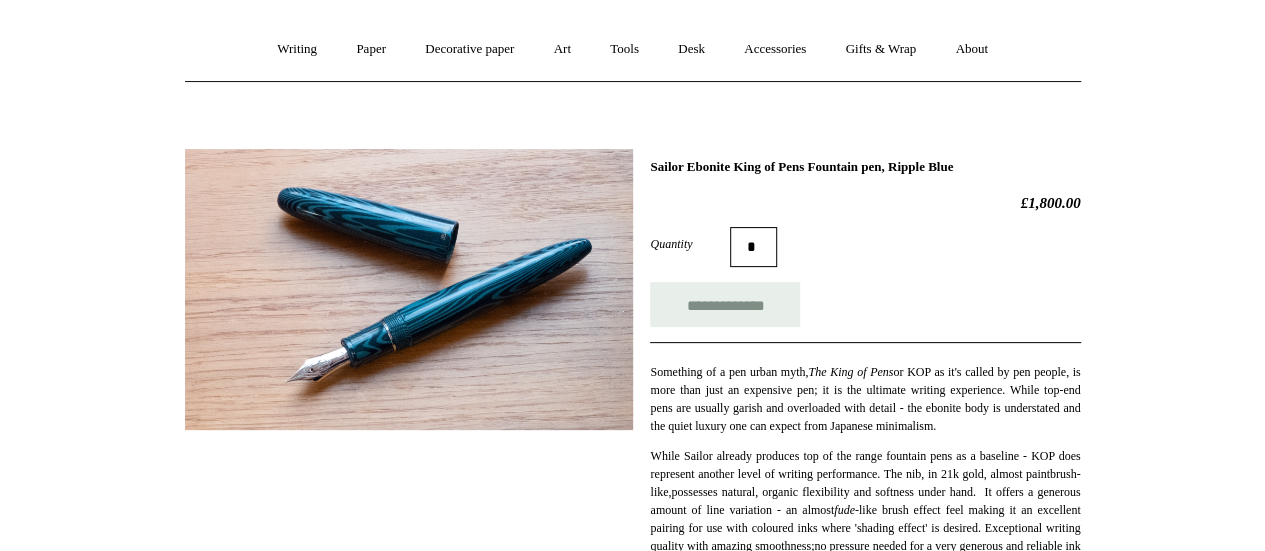 scroll, scrollTop: 160, scrollLeft: 0, axis: vertical 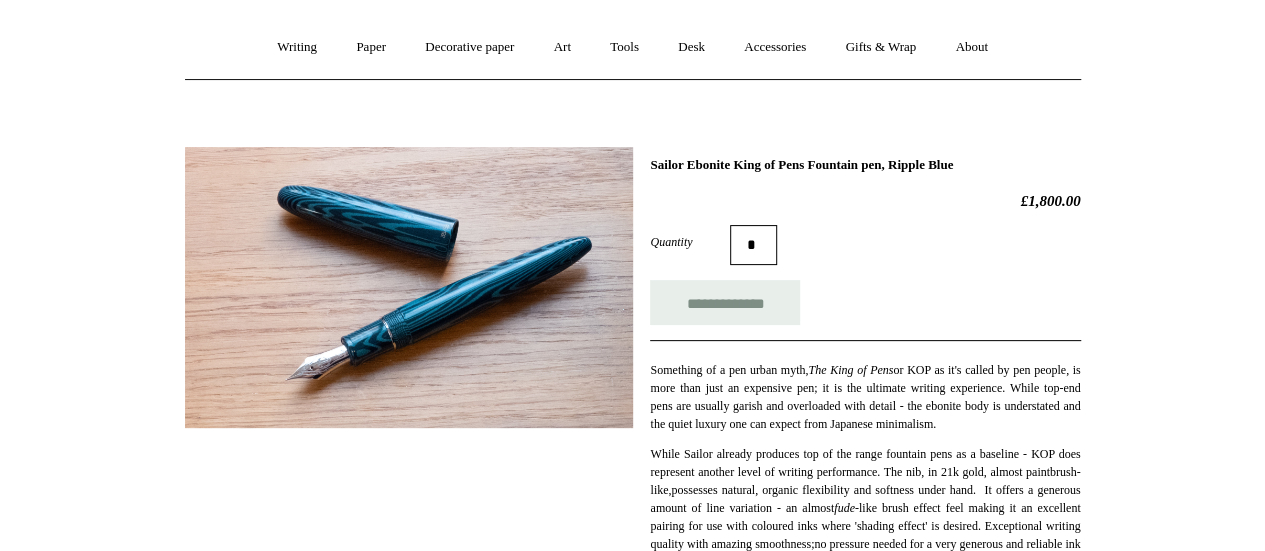 click at bounding box center [409, 287] 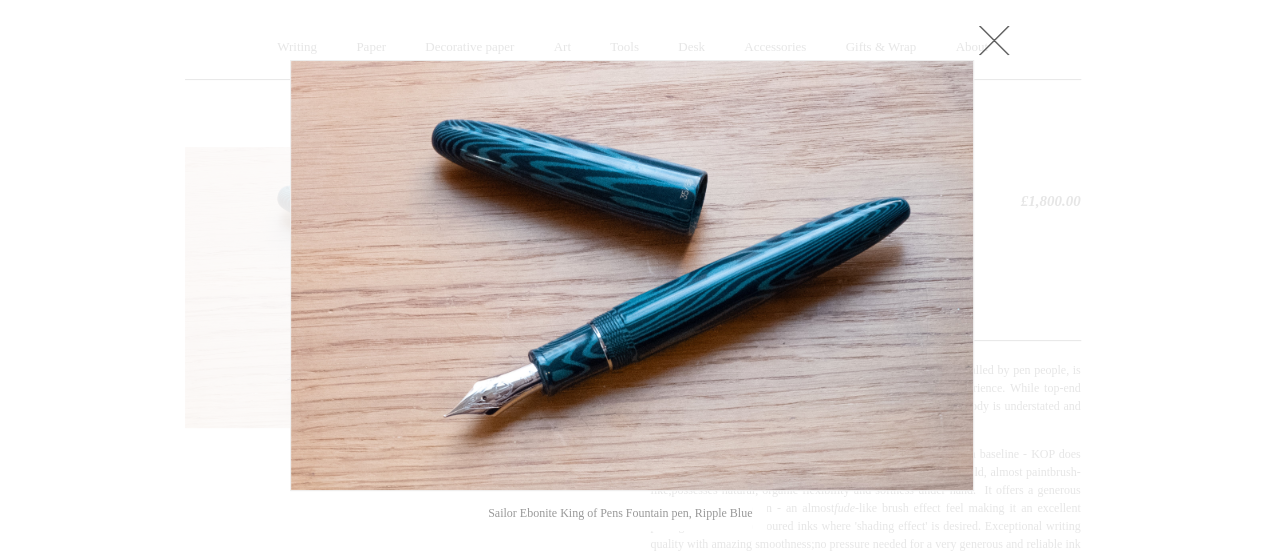 scroll, scrollTop: 160, scrollLeft: 0, axis: vertical 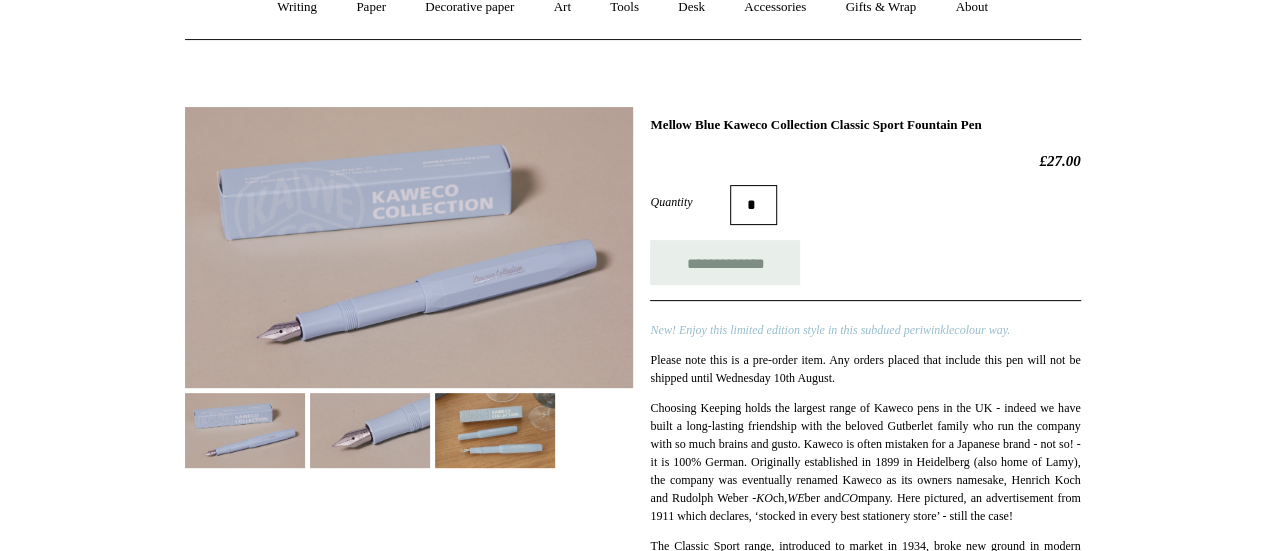 click at bounding box center (495, 430) 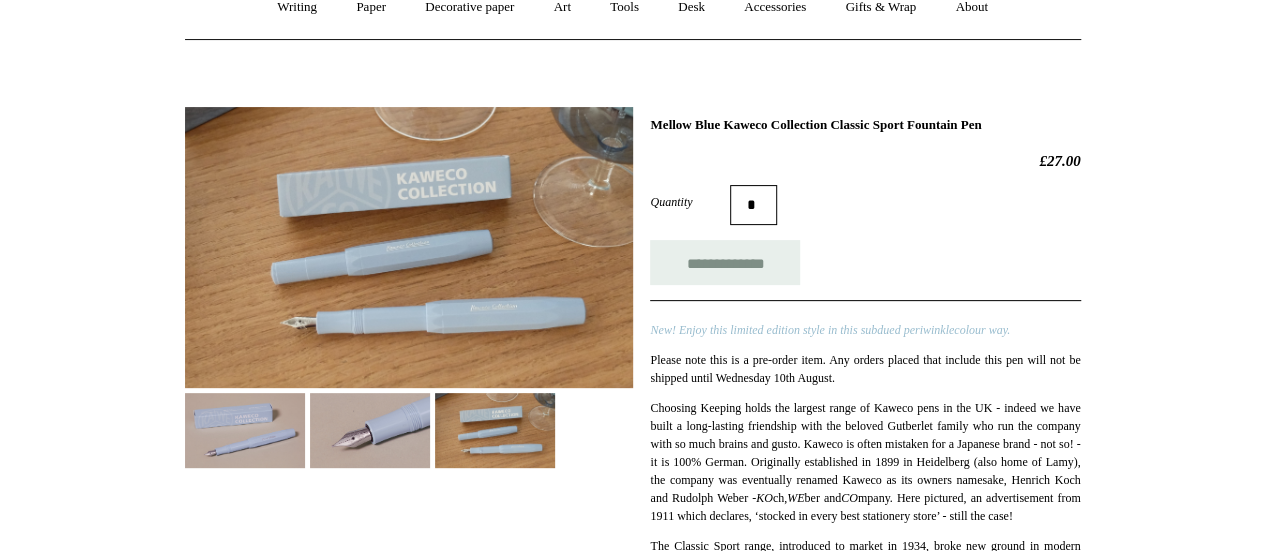 click at bounding box center [409, 247] 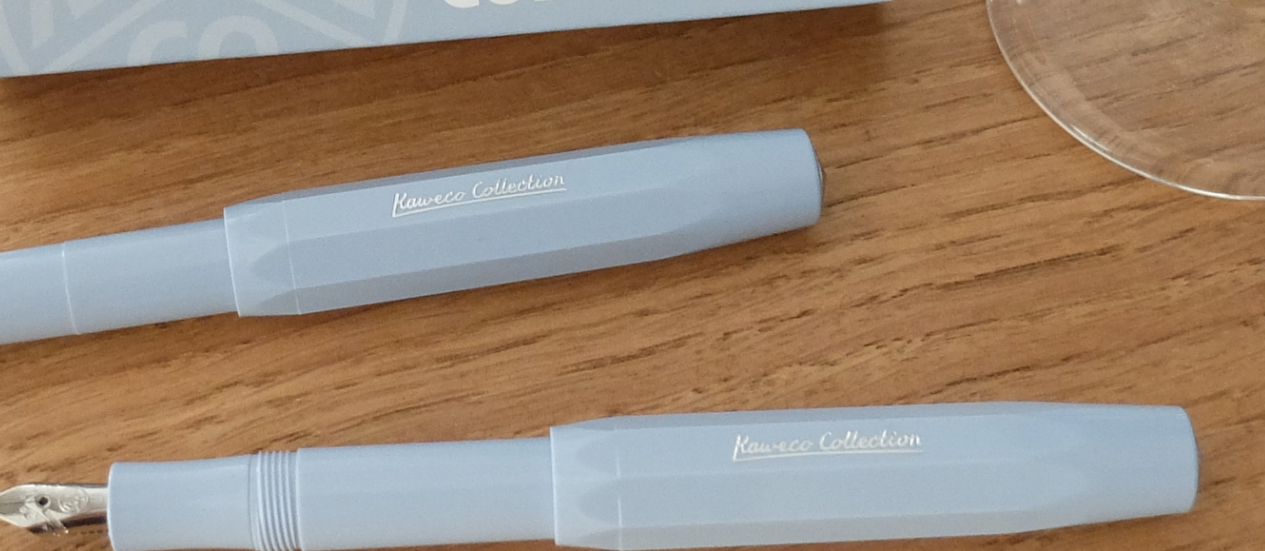scroll, scrollTop: 200, scrollLeft: 0, axis: vertical 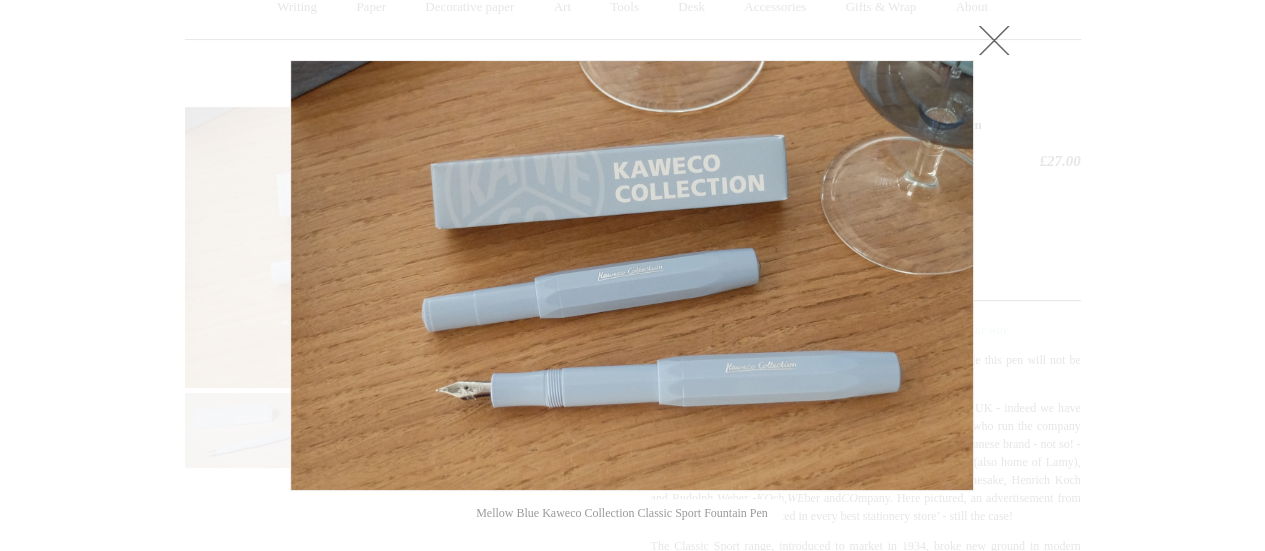 click at bounding box center (994, 40) 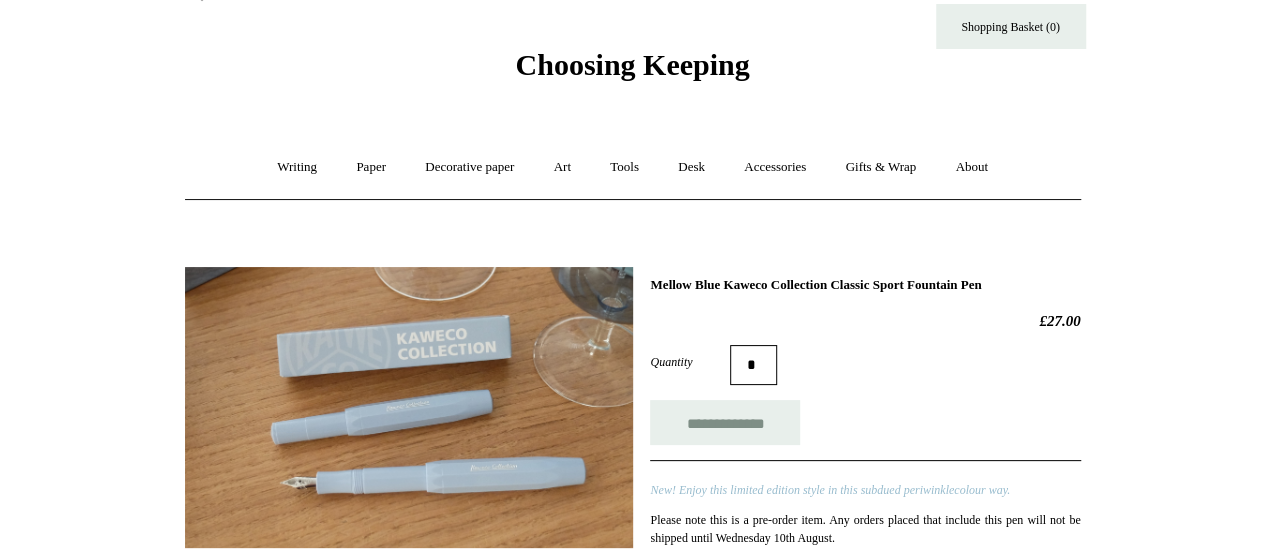 scroll, scrollTop: 0, scrollLeft: 0, axis: both 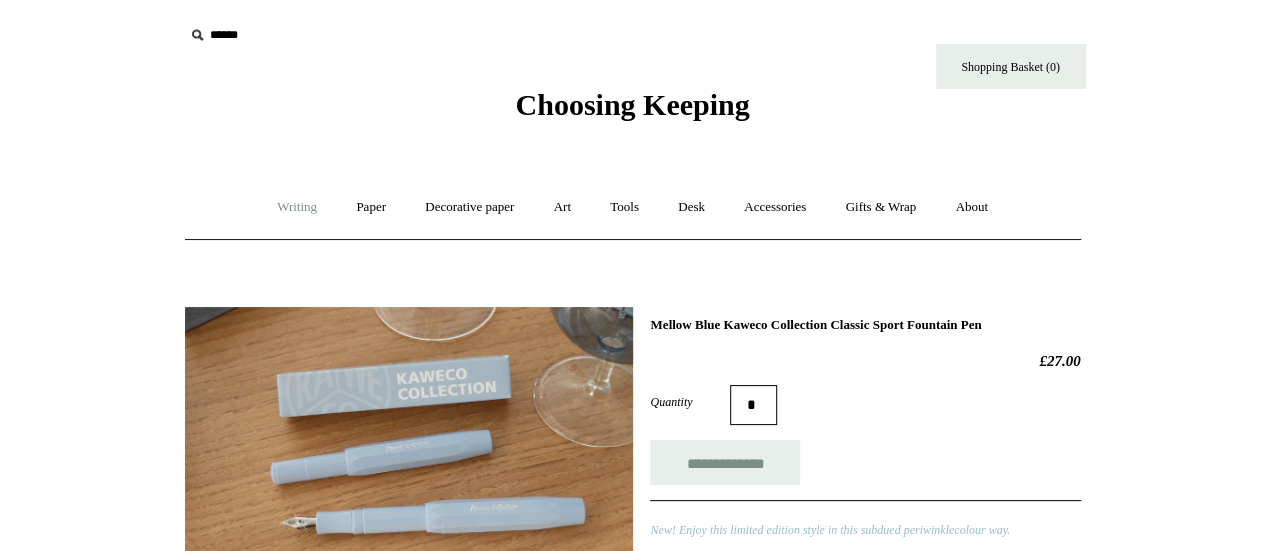 click on "Writing +" at bounding box center [297, 207] 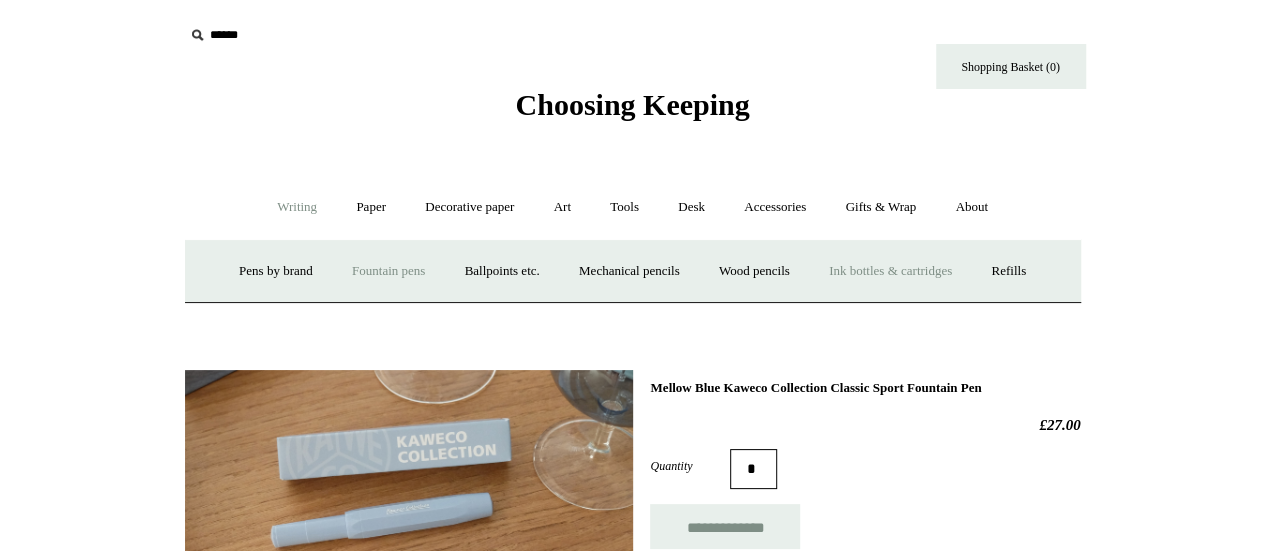 click on "Ink bottles & cartridges +" at bounding box center (890, 271) 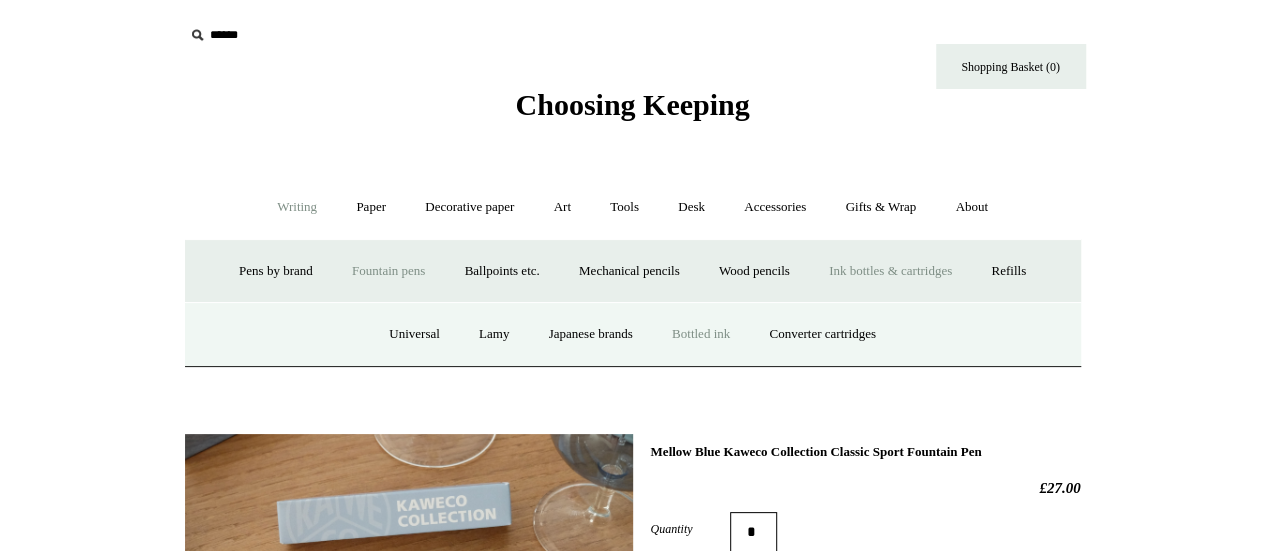 click on "Bottled ink" at bounding box center (701, 334) 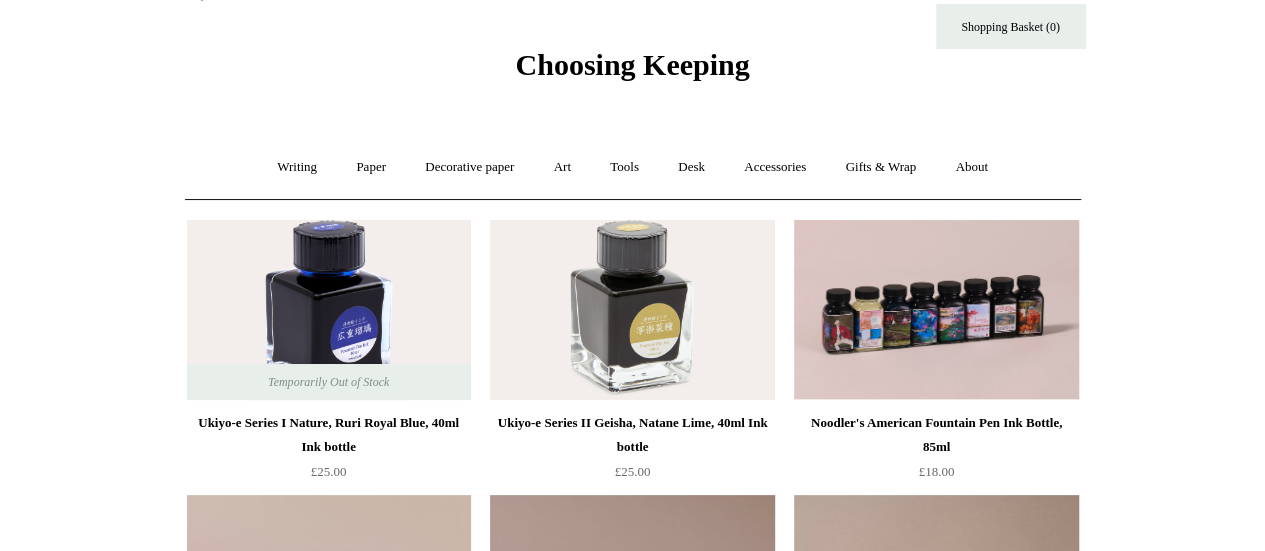 scroll, scrollTop: 120, scrollLeft: 0, axis: vertical 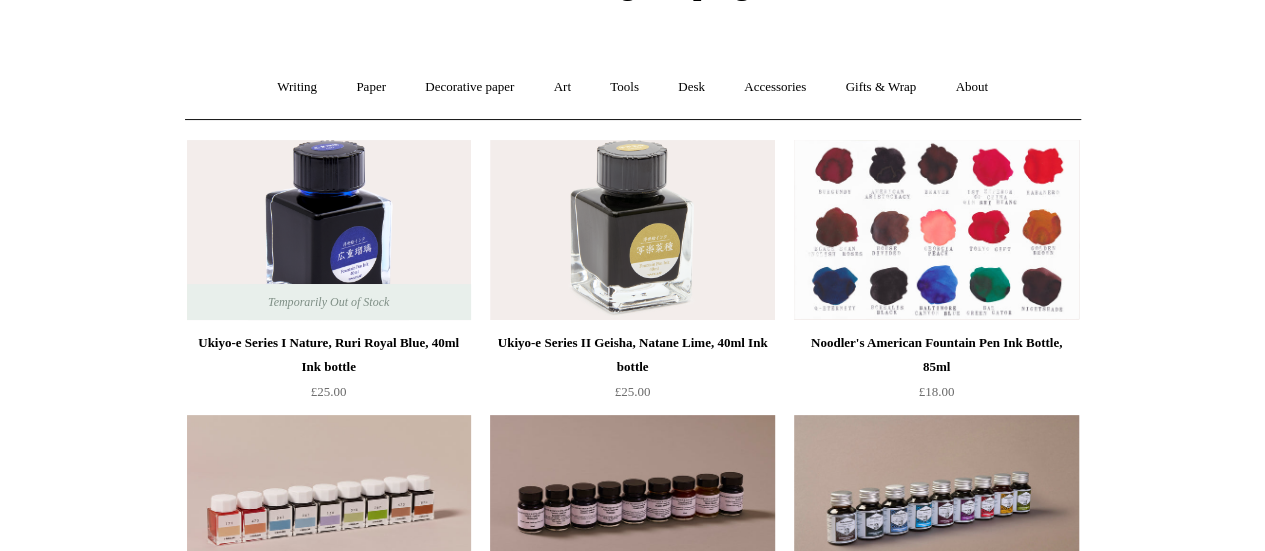 click at bounding box center (936, 230) 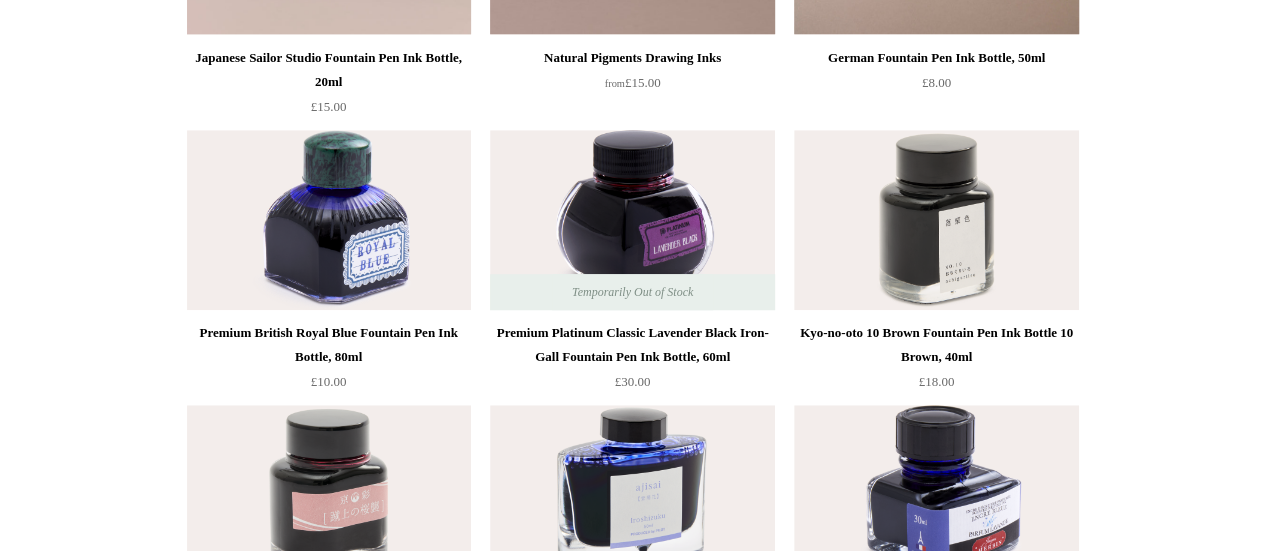 scroll, scrollTop: 720, scrollLeft: 0, axis: vertical 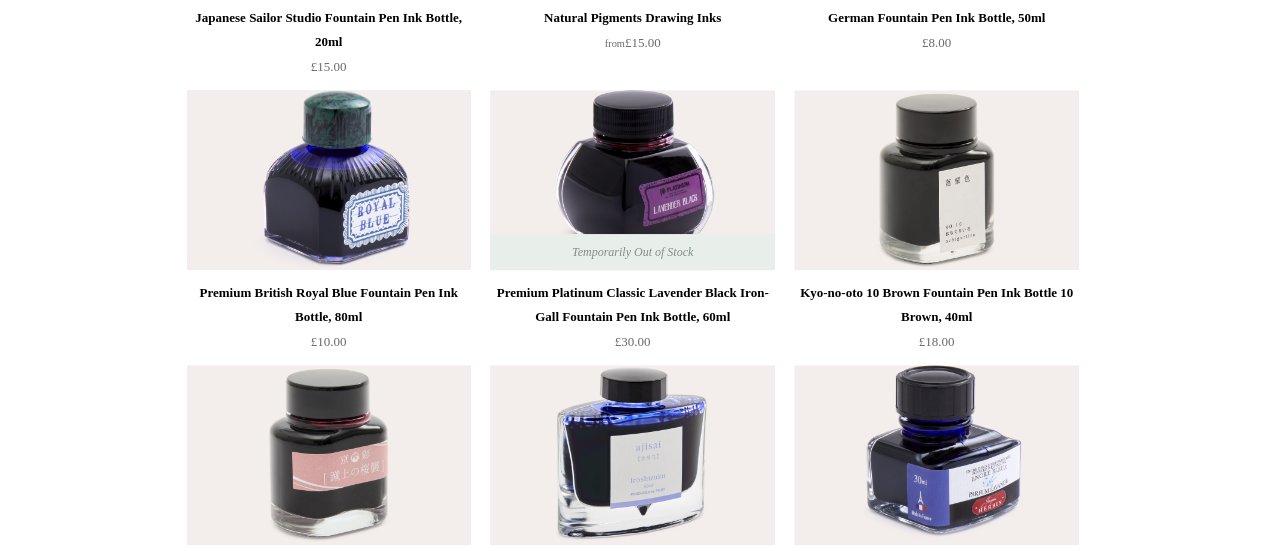 click at bounding box center [329, 180] 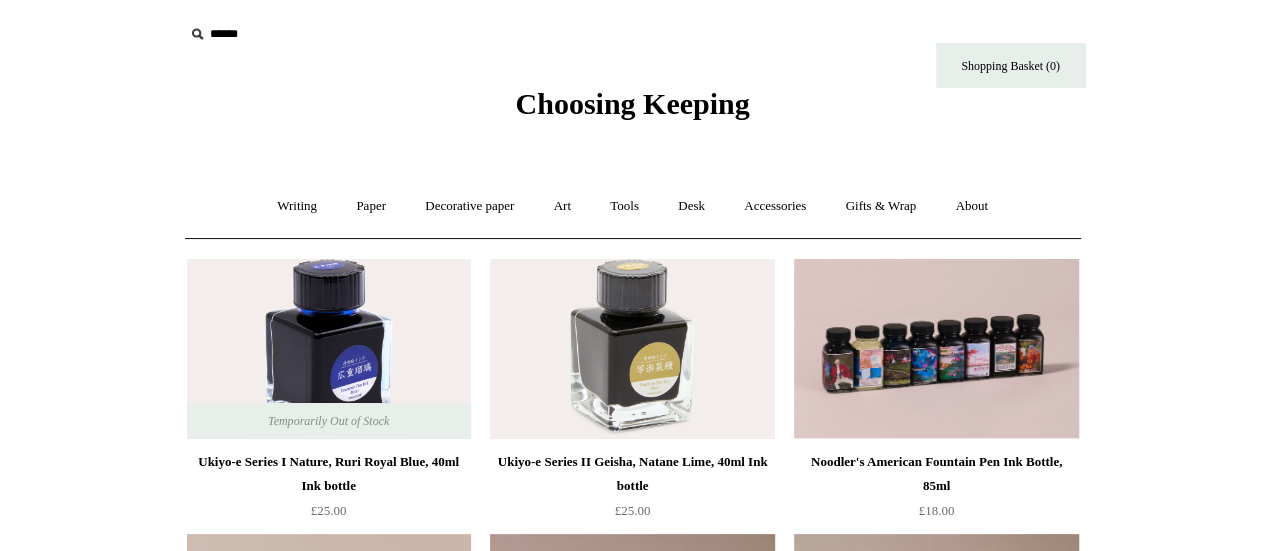 scroll, scrollTop: 0, scrollLeft: 0, axis: both 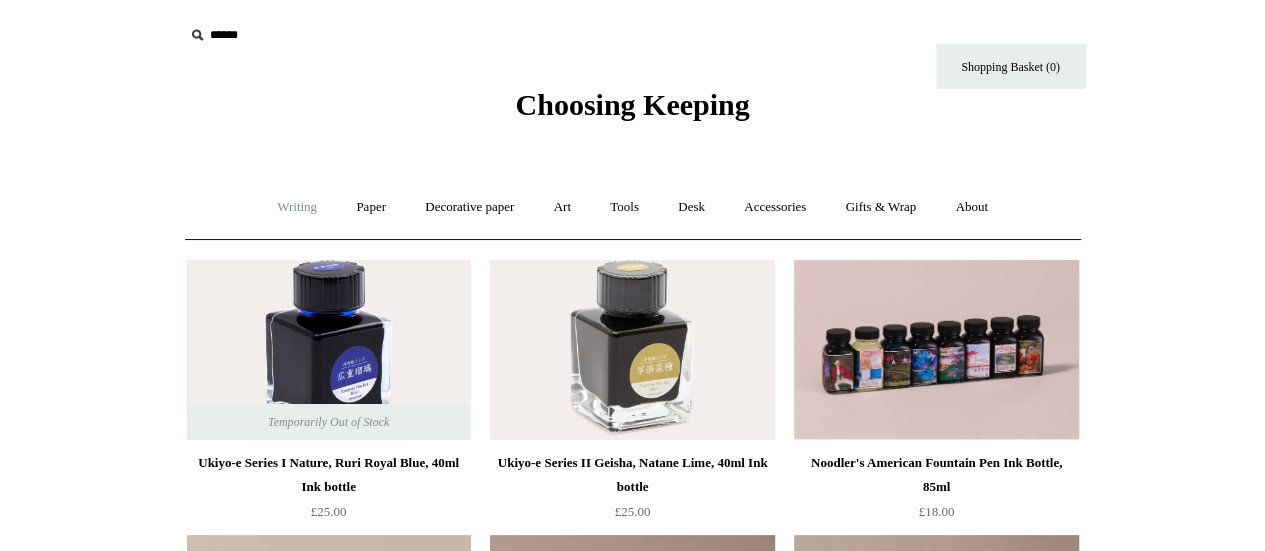 click on "Writing +" at bounding box center [297, 207] 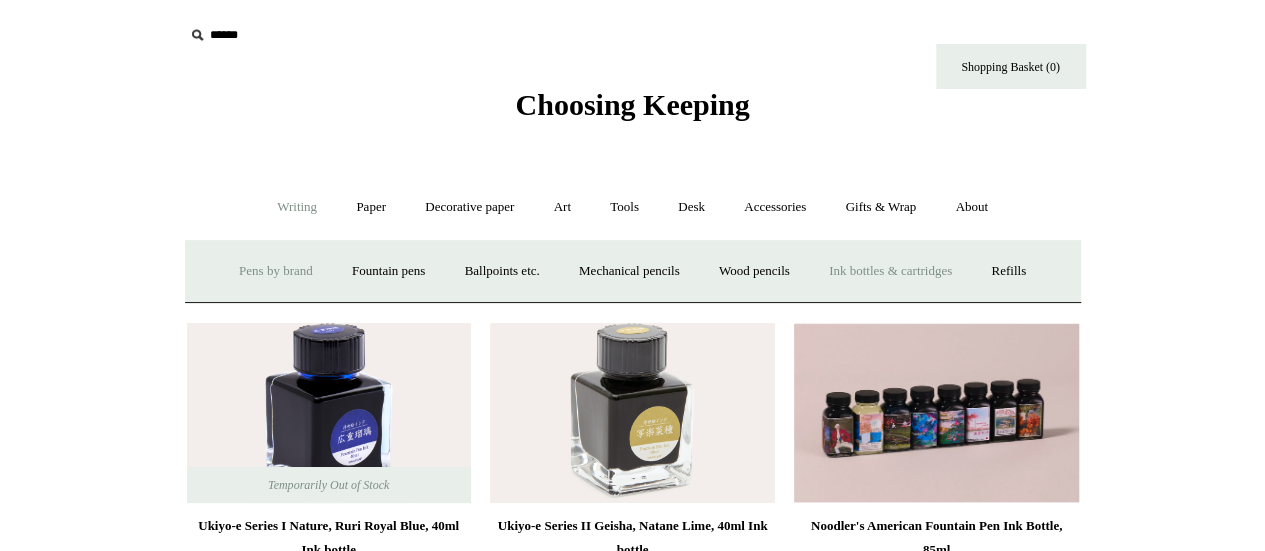click on "Pens by brand +" at bounding box center [276, 271] 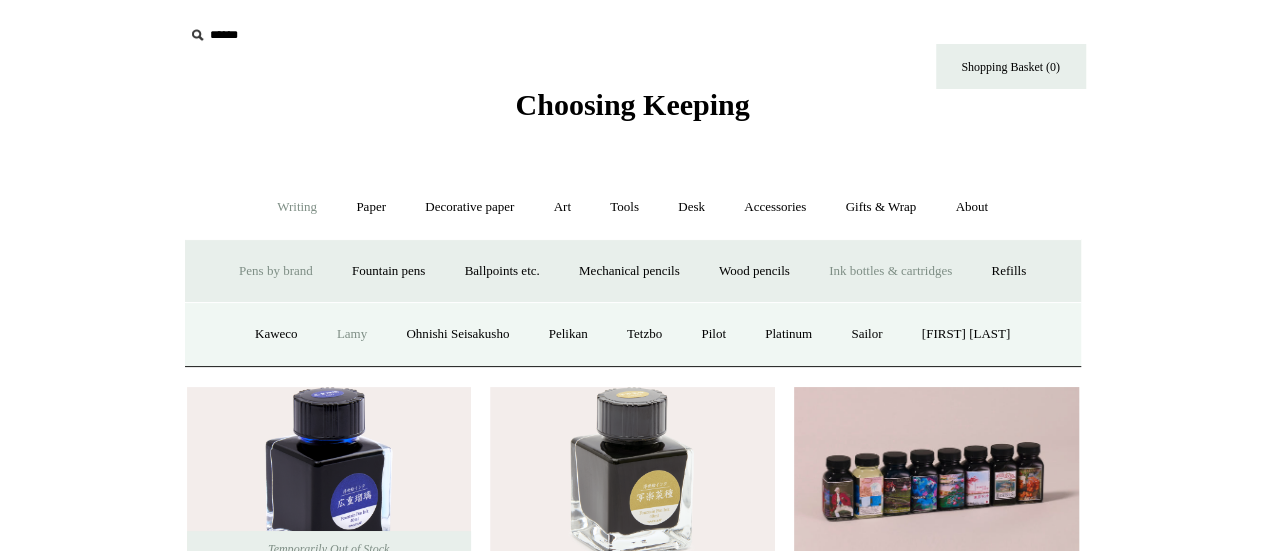 click on "Lamy" at bounding box center (352, 334) 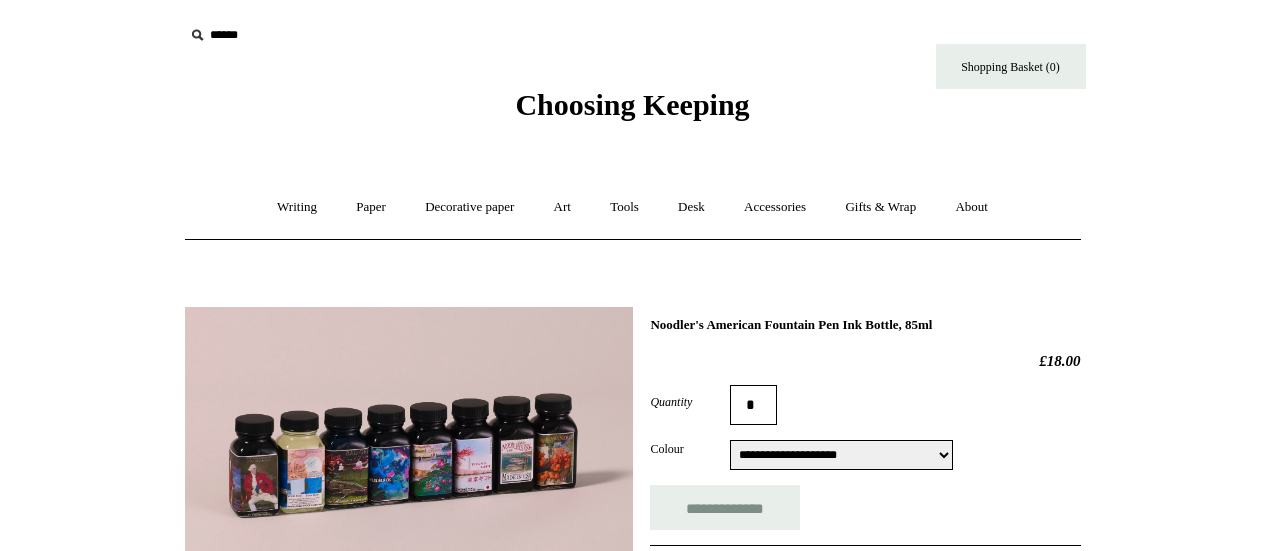 scroll, scrollTop: 0, scrollLeft: 0, axis: both 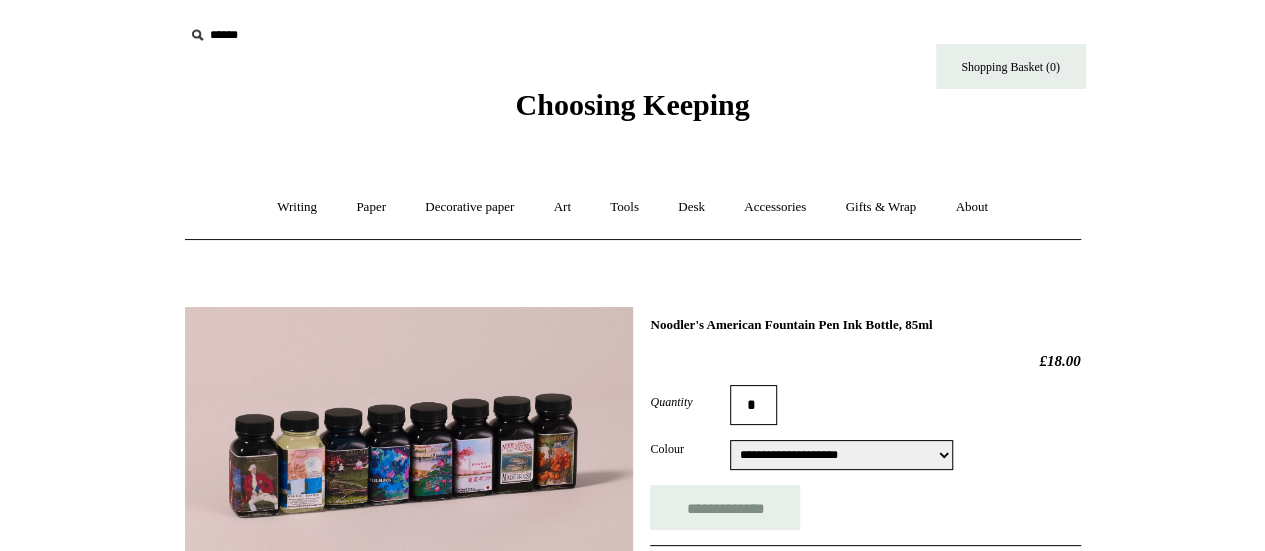 click at bounding box center (409, 447) 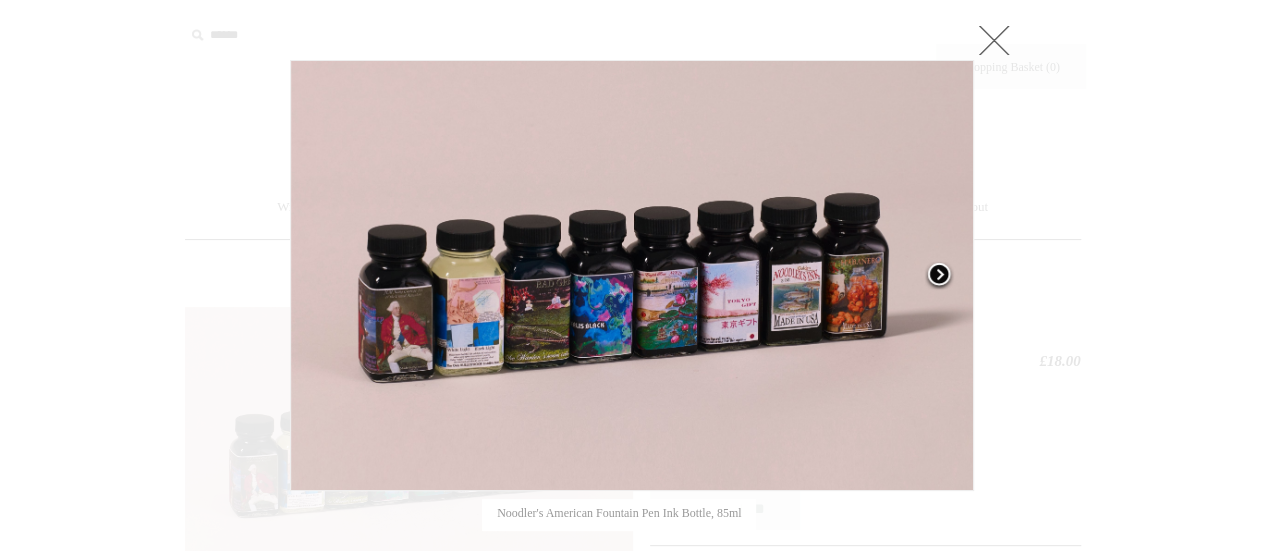 click at bounding box center (939, 276) 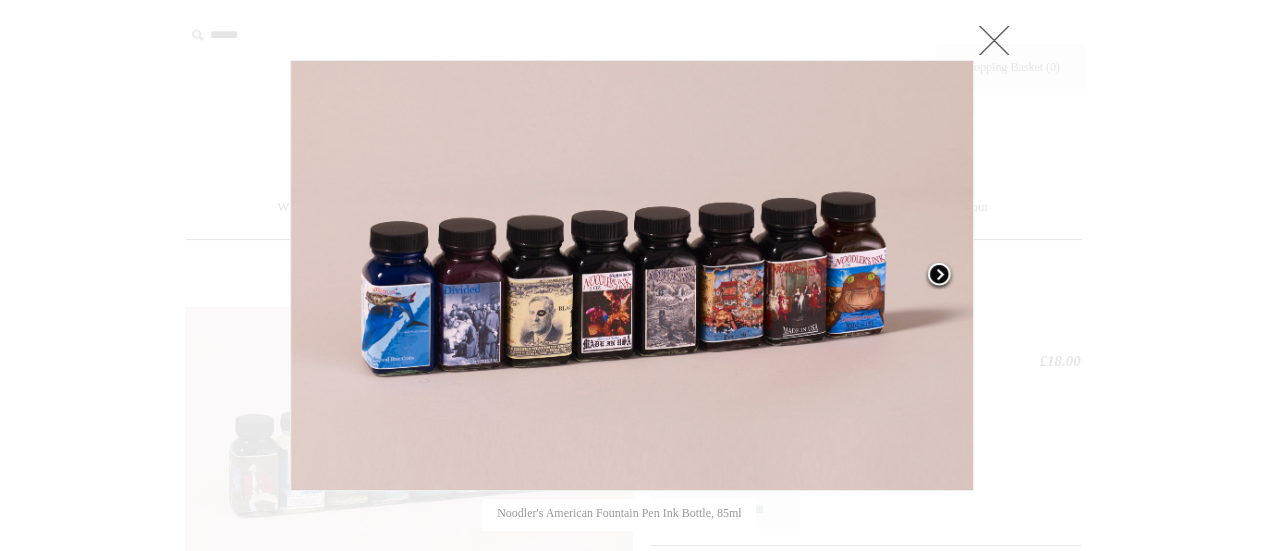click at bounding box center (939, 276) 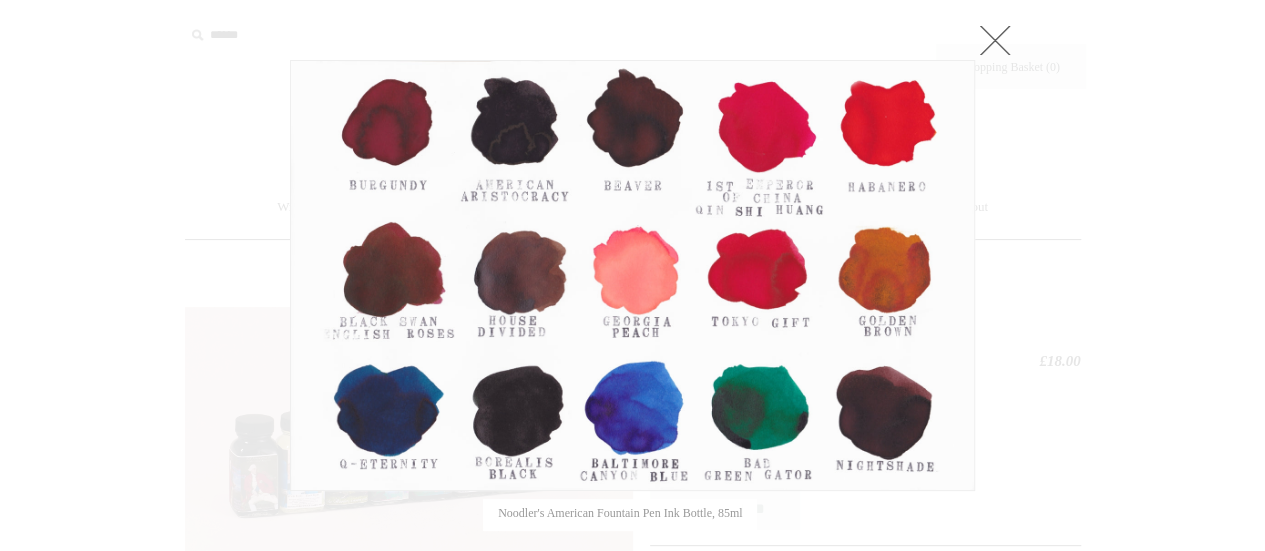 click at bounding box center (995, 40) 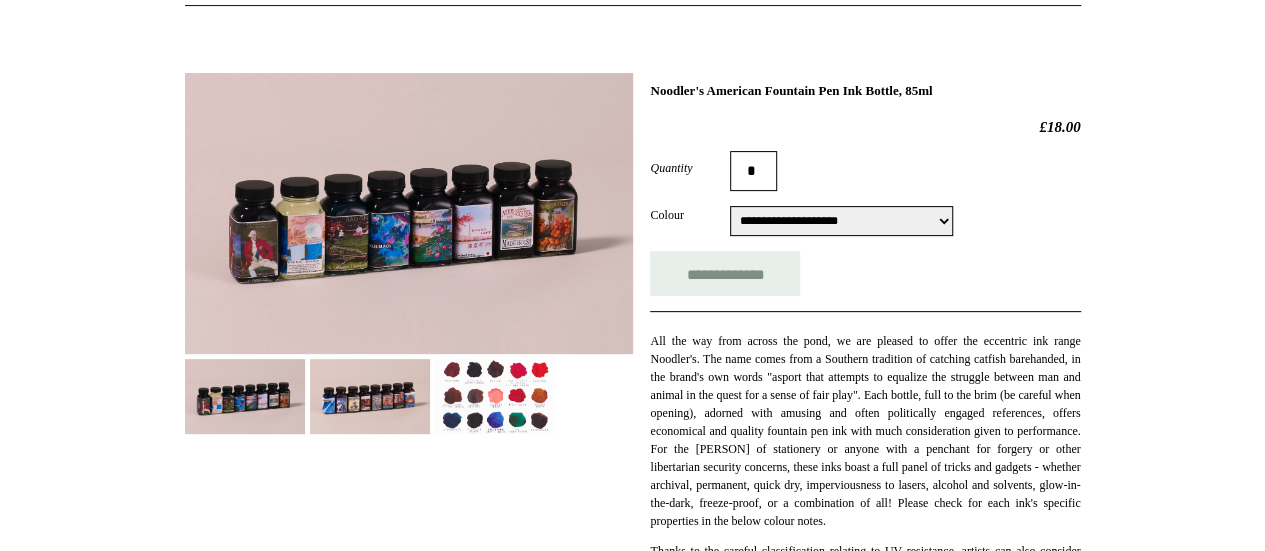 scroll, scrollTop: 280, scrollLeft: 0, axis: vertical 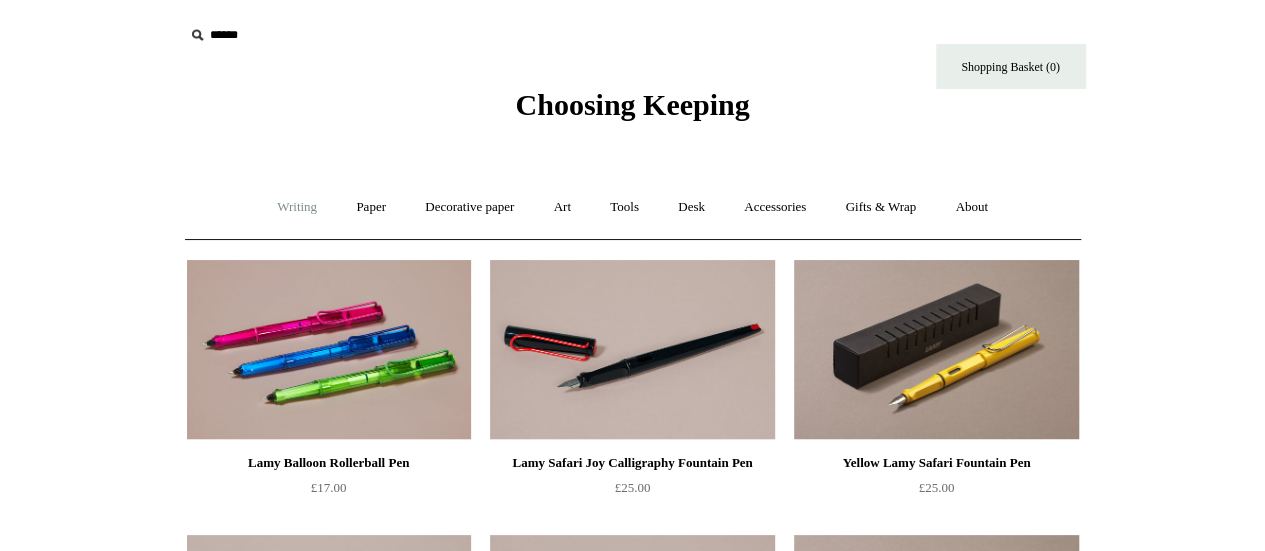 click on "Writing +" at bounding box center (297, 207) 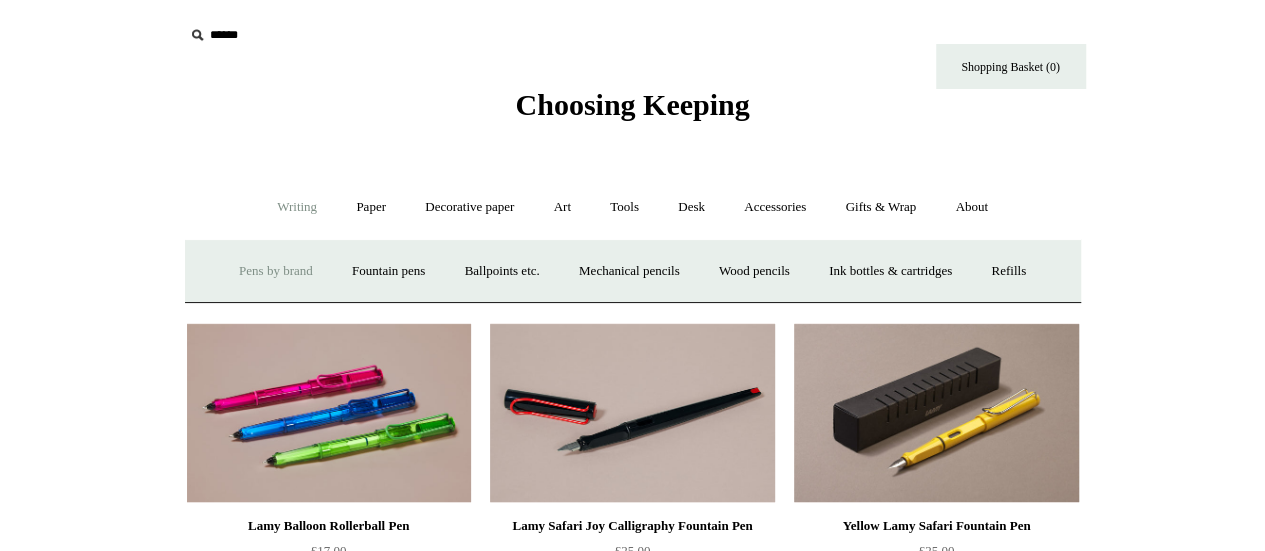 click on "Pens by brand +" at bounding box center (276, 271) 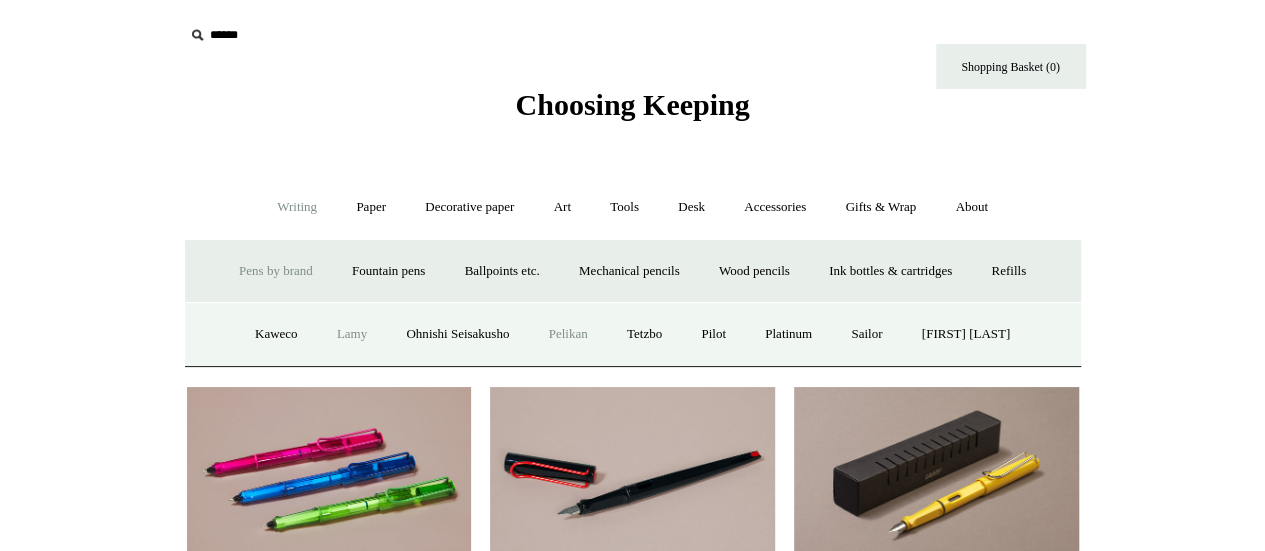 click on "Pelikan" at bounding box center [568, 334] 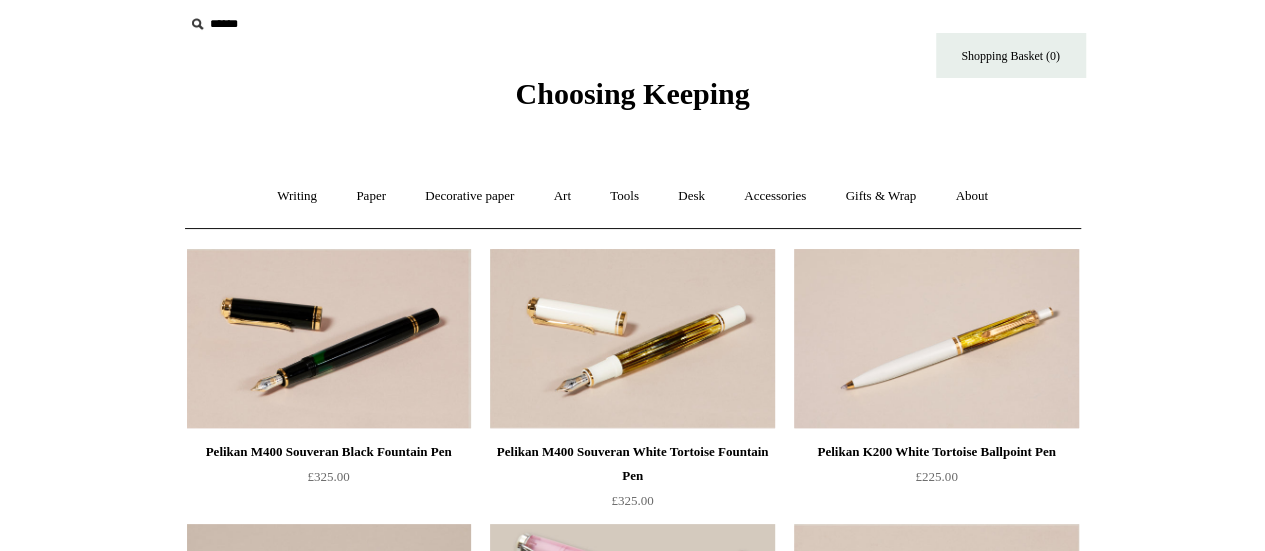 scroll, scrollTop: 0, scrollLeft: 0, axis: both 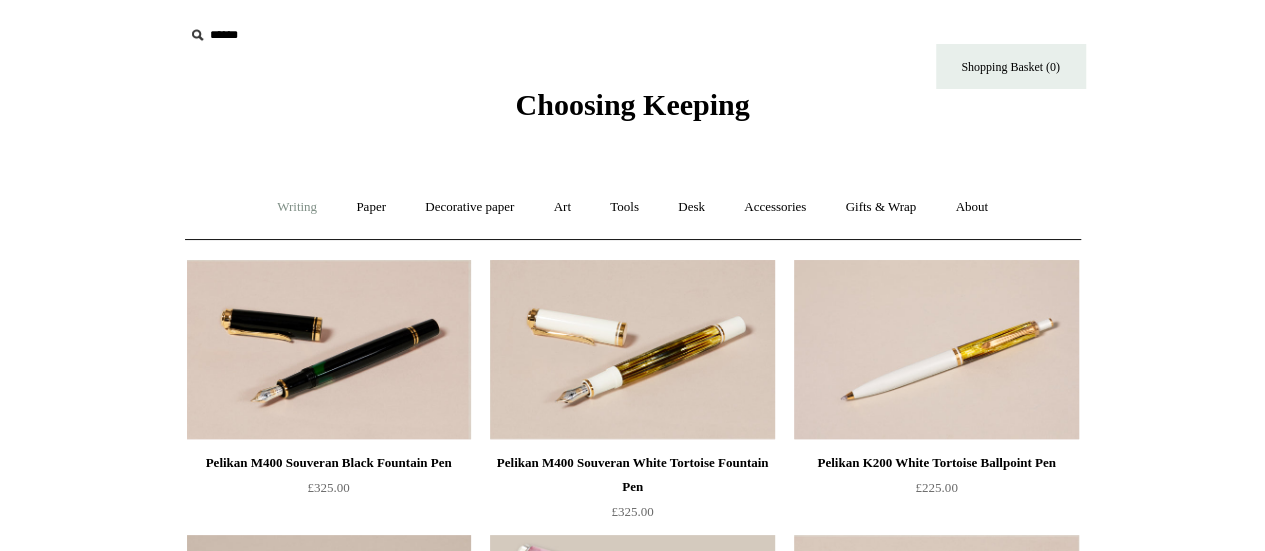 click on "Writing +" at bounding box center [297, 207] 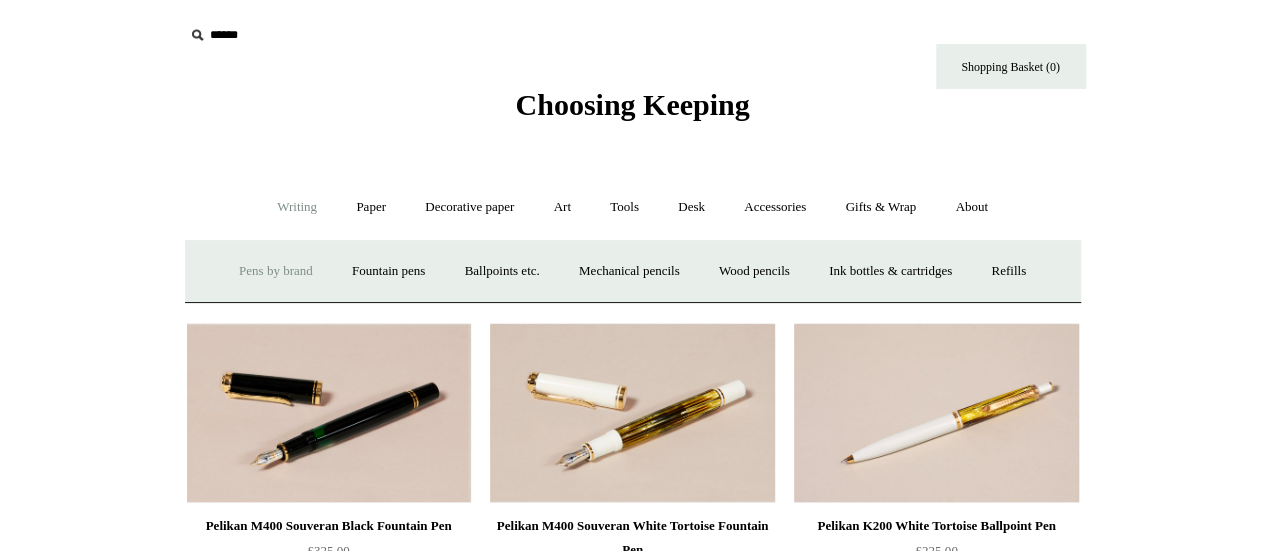 click on "Pens by brand +" at bounding box center [276, 271] 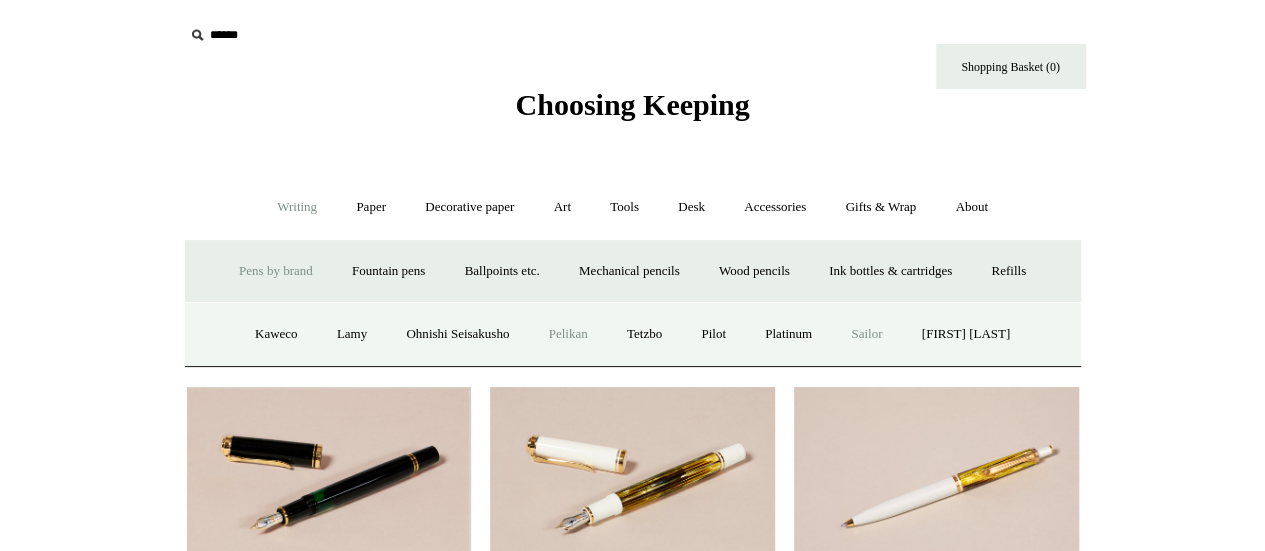 click on "Sailor" at bounding box center (866, 334) 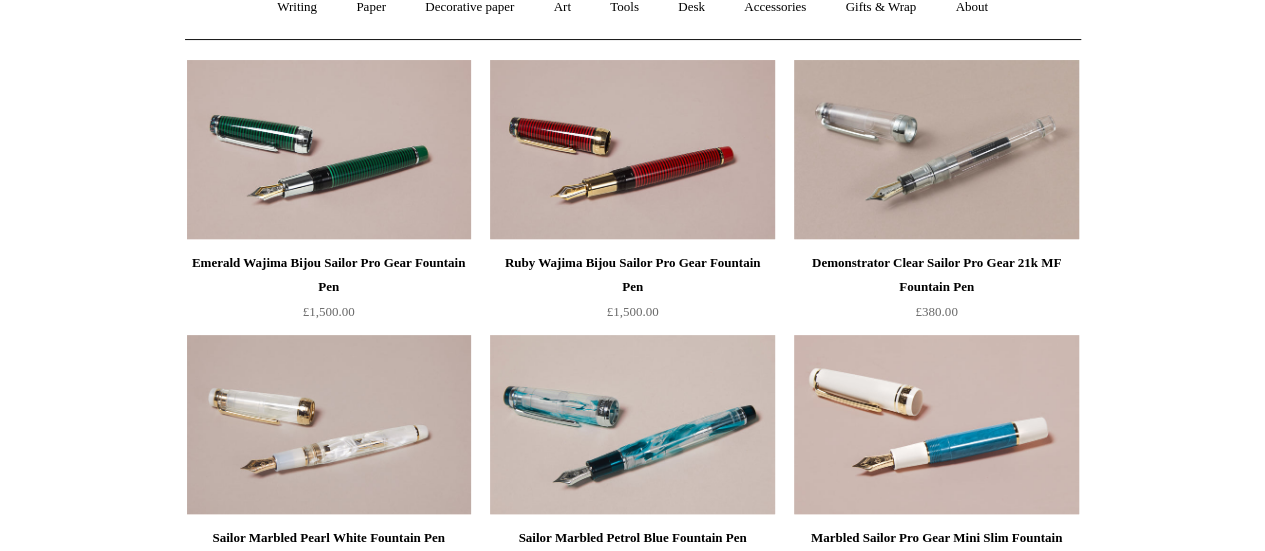 scroll, scrollTop: 280, scrollLeft: 0, axis: vertical 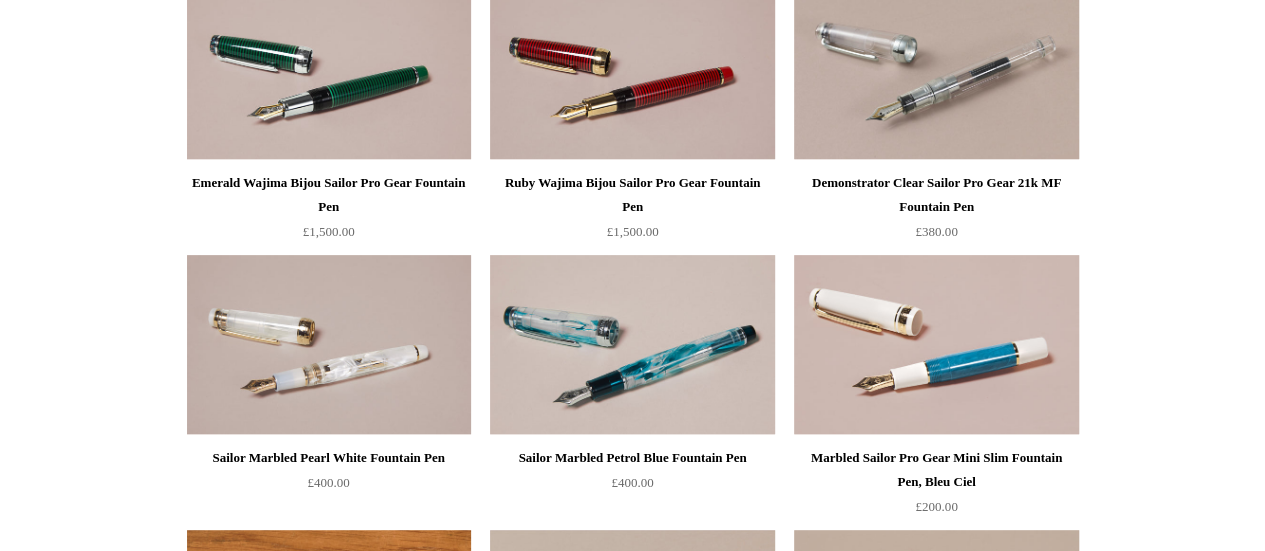drag, startPoint x: 560, startPoint y: 1, endPoint x: 80, endPoint y: 280, distance: 555.1946 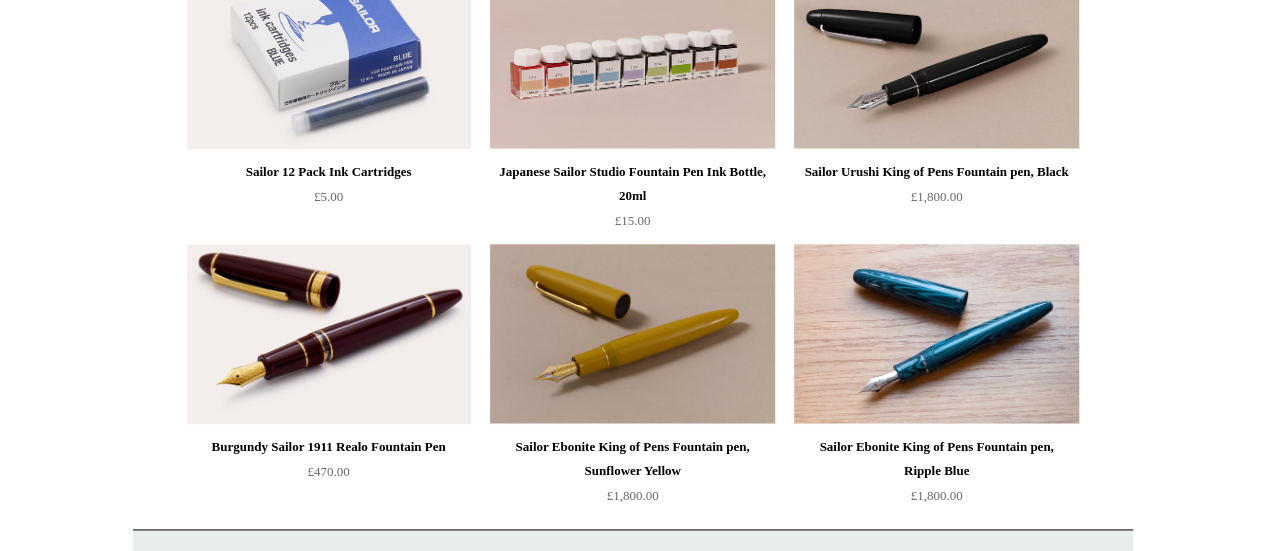 scroll, scrollTop: 1120, scrollLeft: 0, axis: vertical 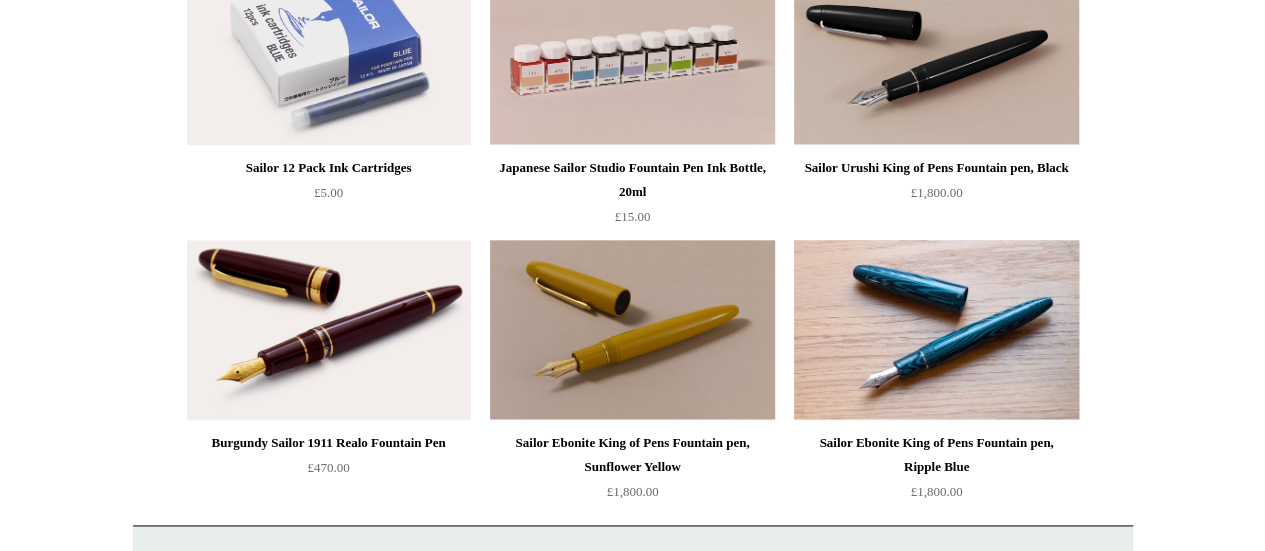 click at bounding box center [936, 330] 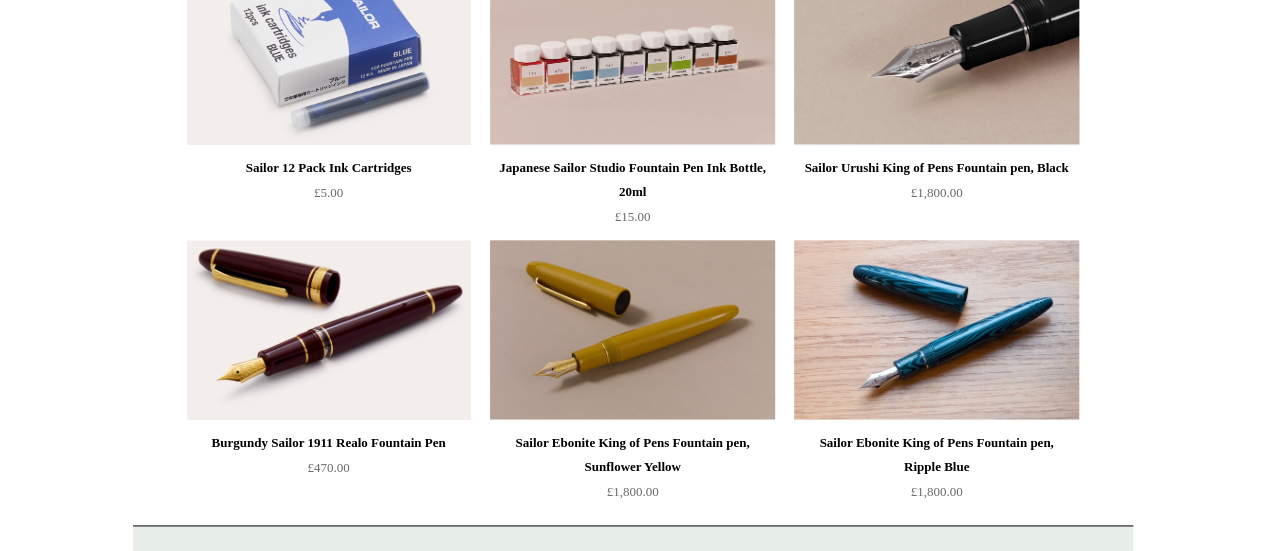 click at bounding box center [936, 55] 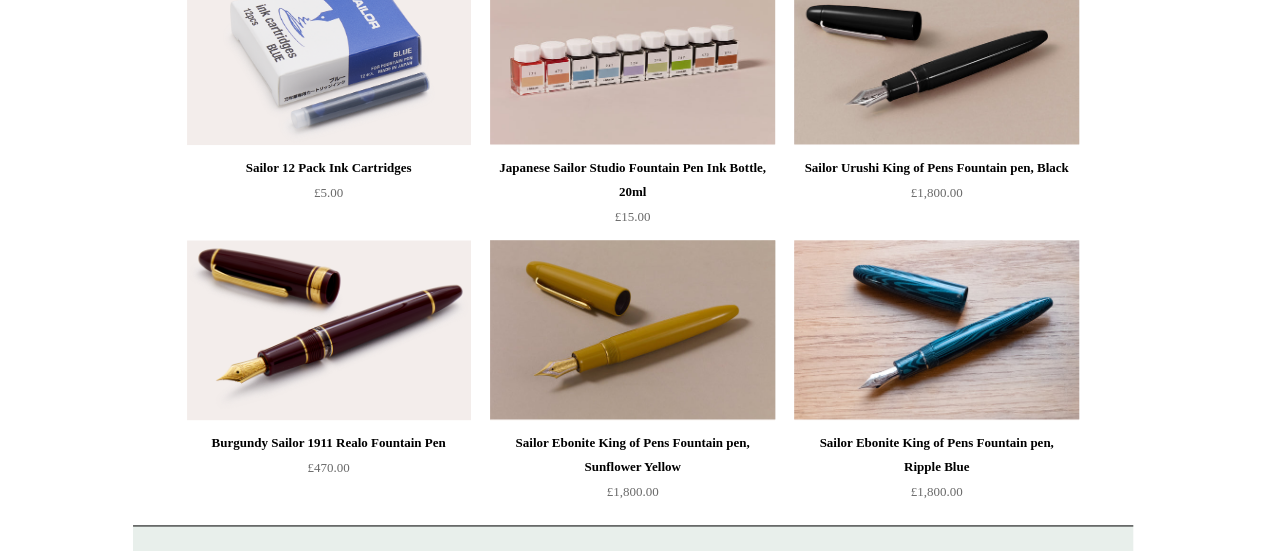click at bounding box center [632, 330] 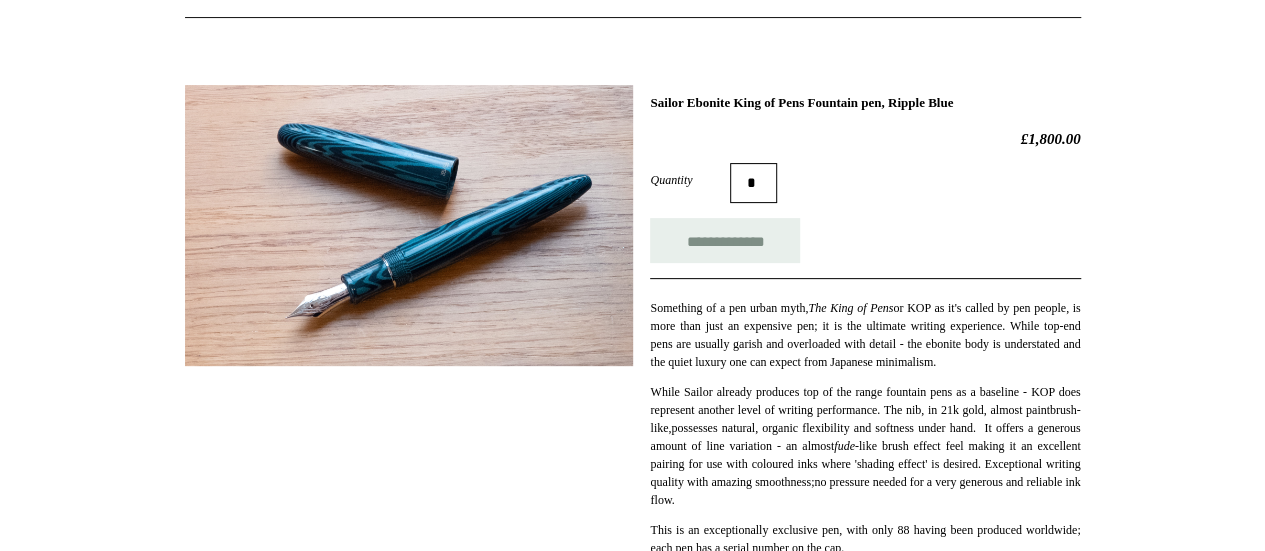 scroll, scrollTop: 240, scrollLeft: 0, axis: vertical 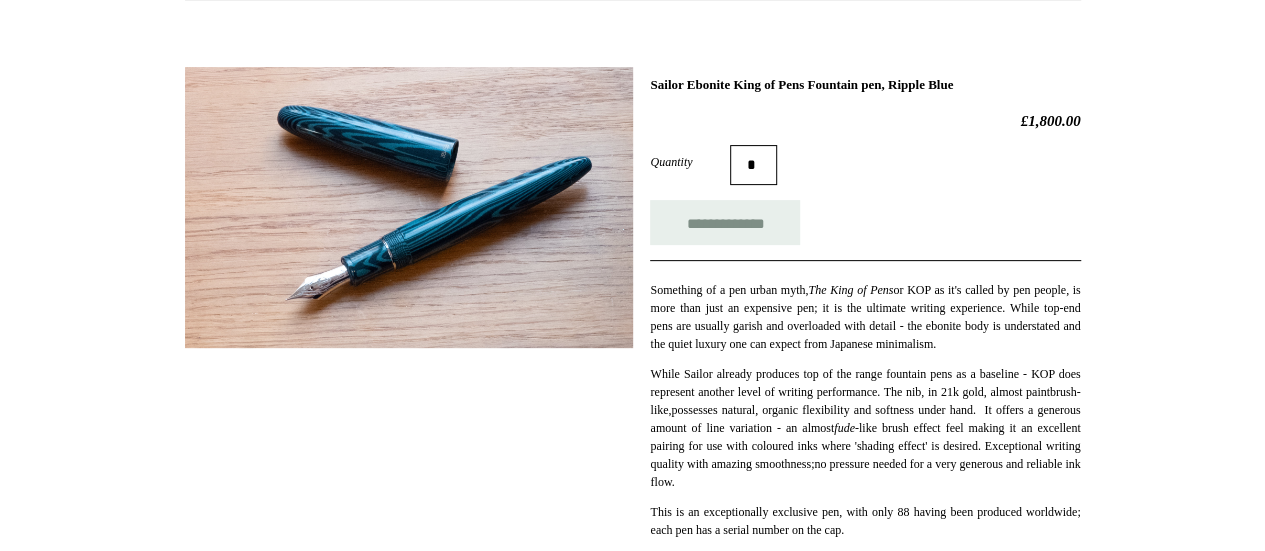 click at bounding box center [409, 207] 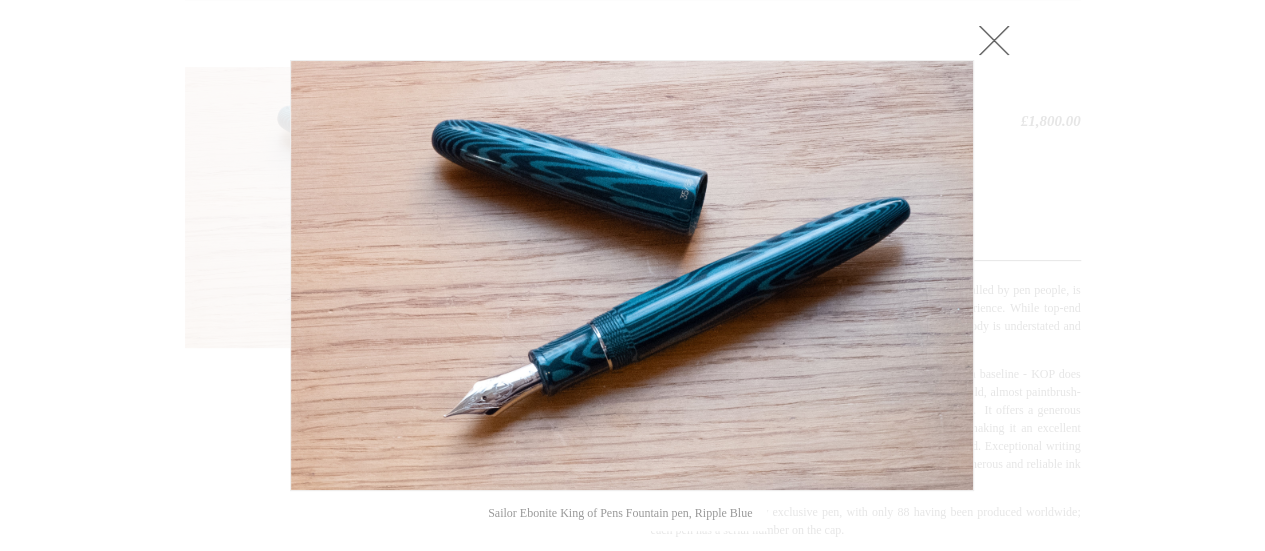 click at bounding box center [632, 275] 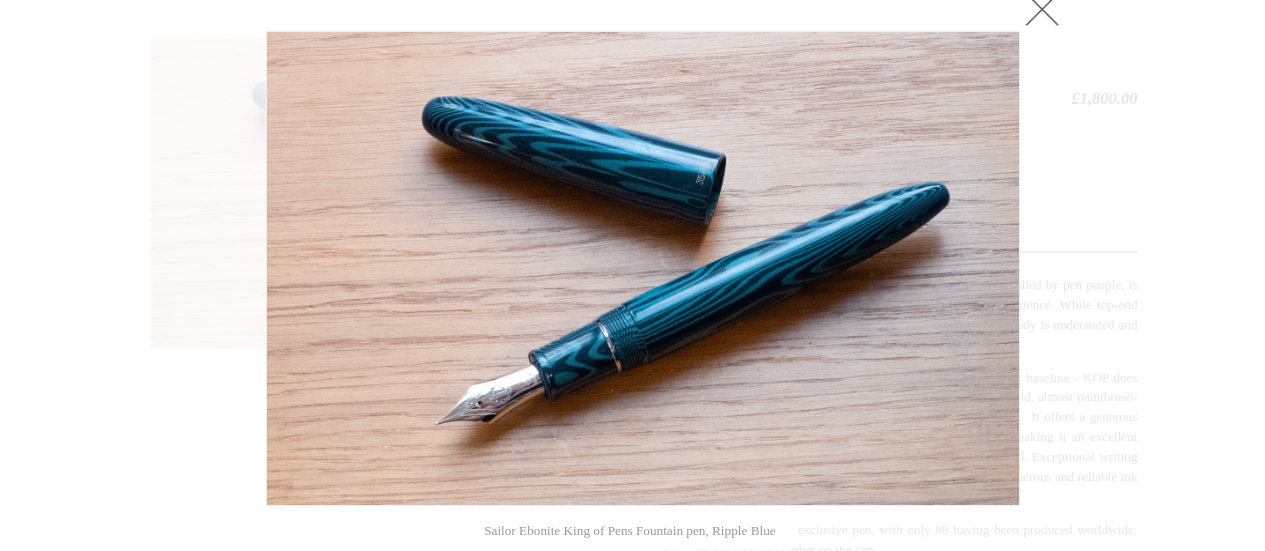 scroll, scrollTop: 240, scrollLeft: 0, axis: vertical 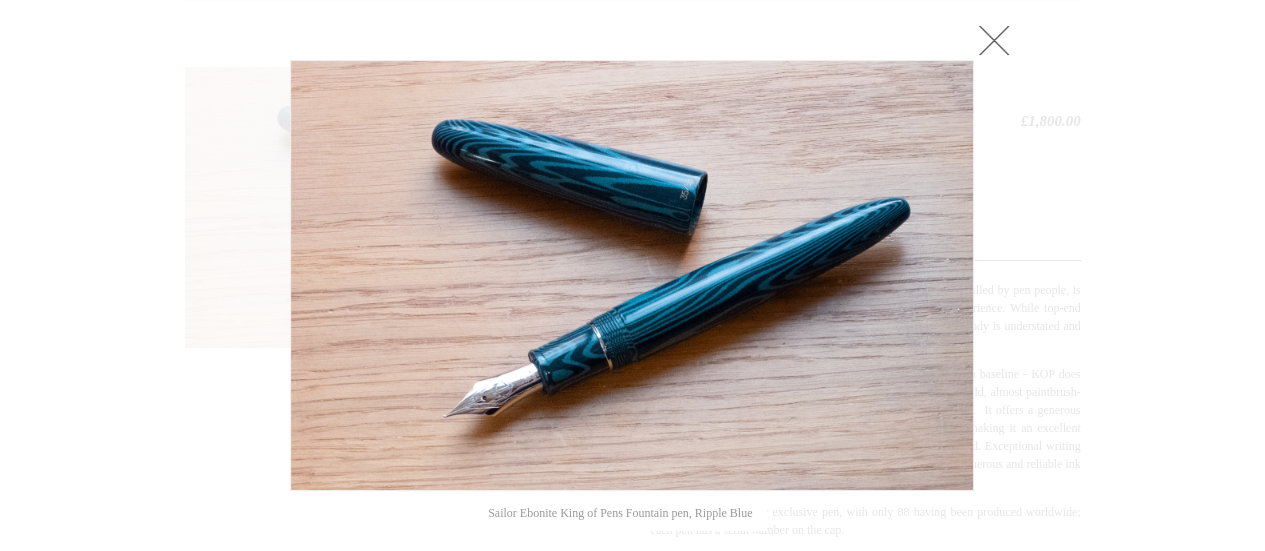click at bounding box center (994, 40) 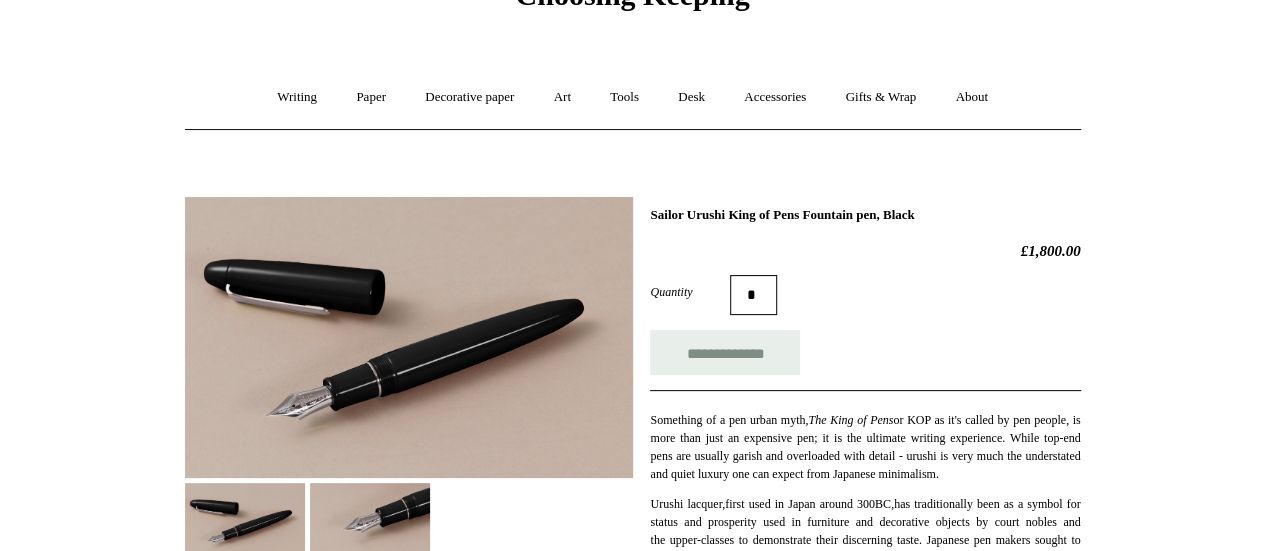 scroll, scrollTop: 120, scrollLeft: 0, axis: vertical 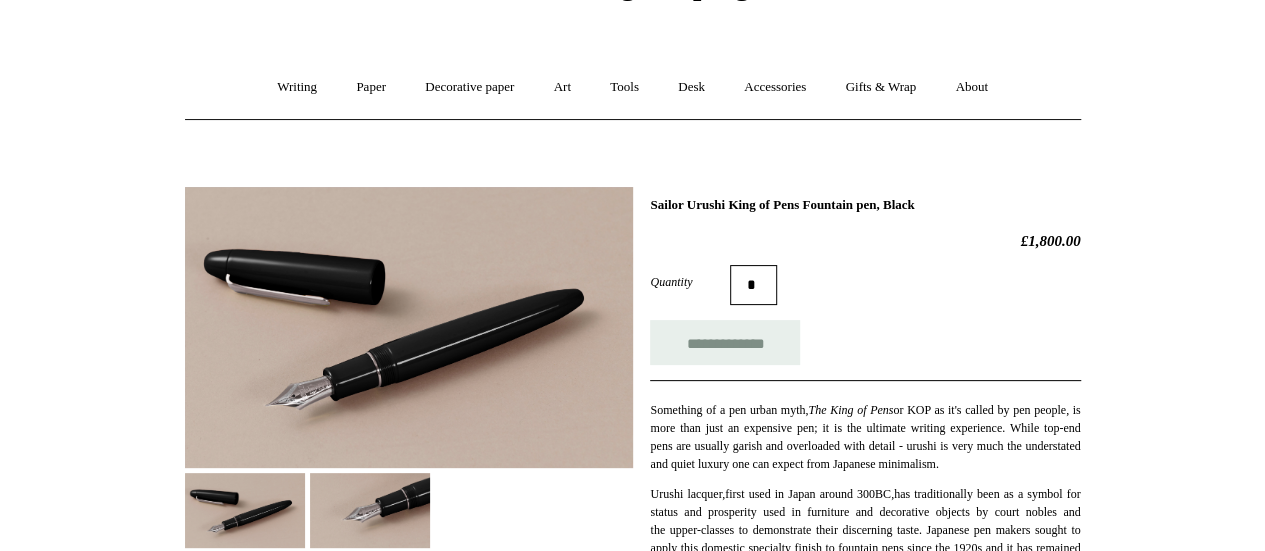 click at bounding box center [409, 327] 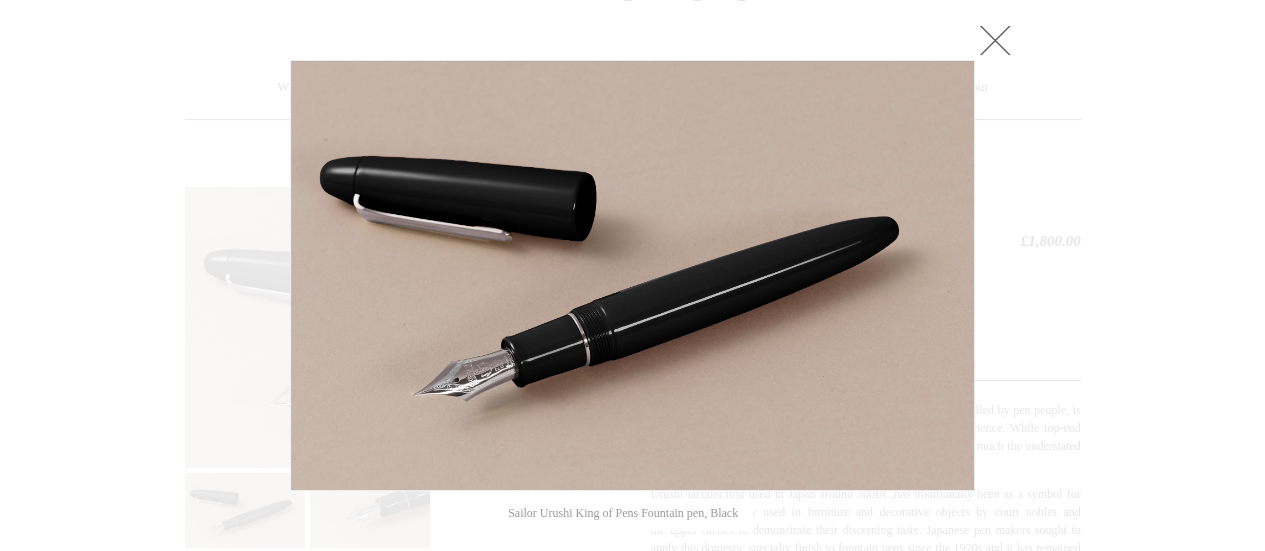 click at bounding box center (632, 275) 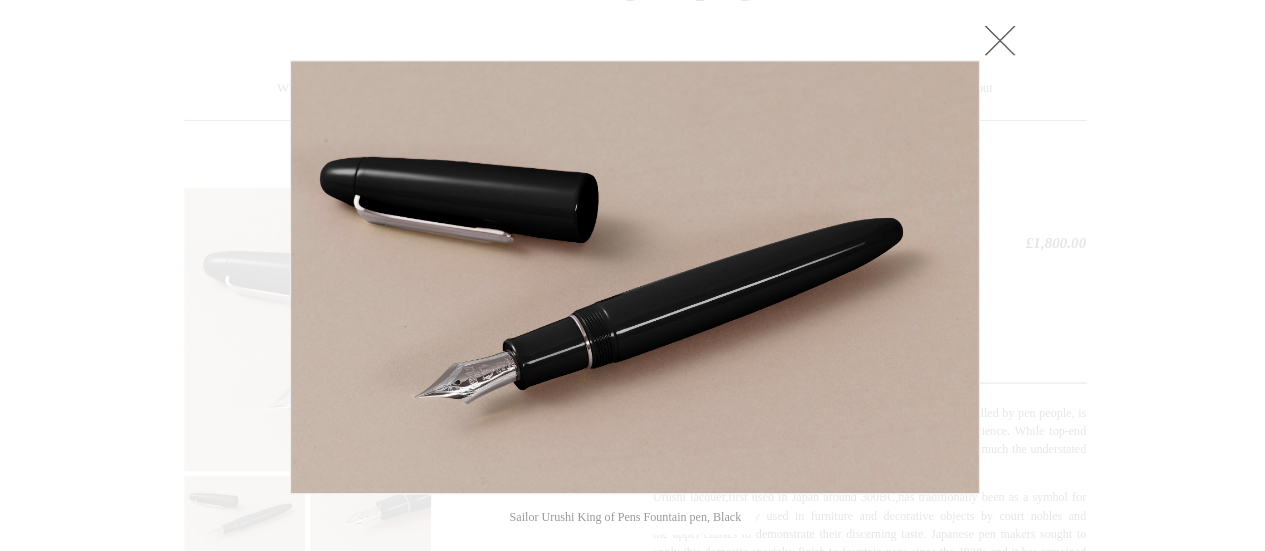 scroll, scrollTop: 120, scrollLeft: 0, axis: vertical 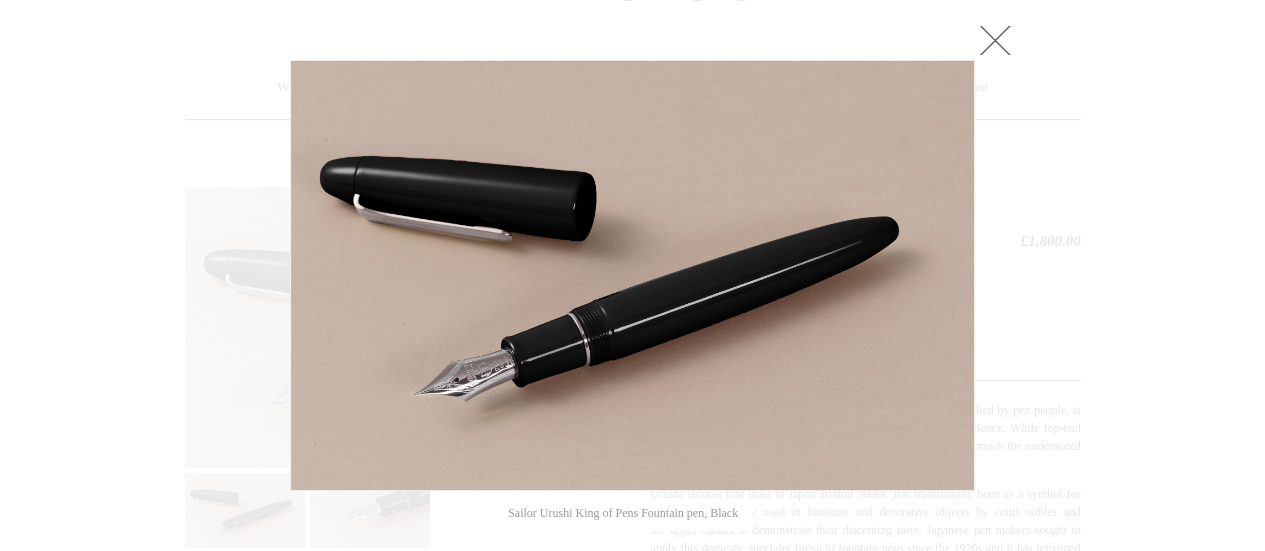 click at bounding box center (995, 40) 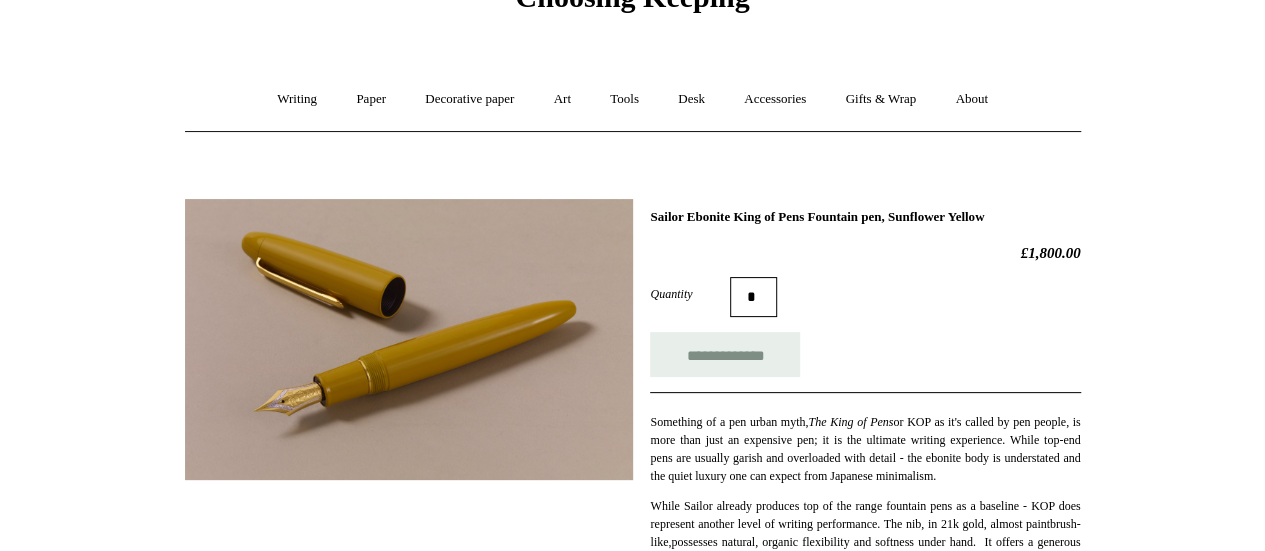 scroll, scrollTop: 200, scrollLeft: 0, axis: vertical 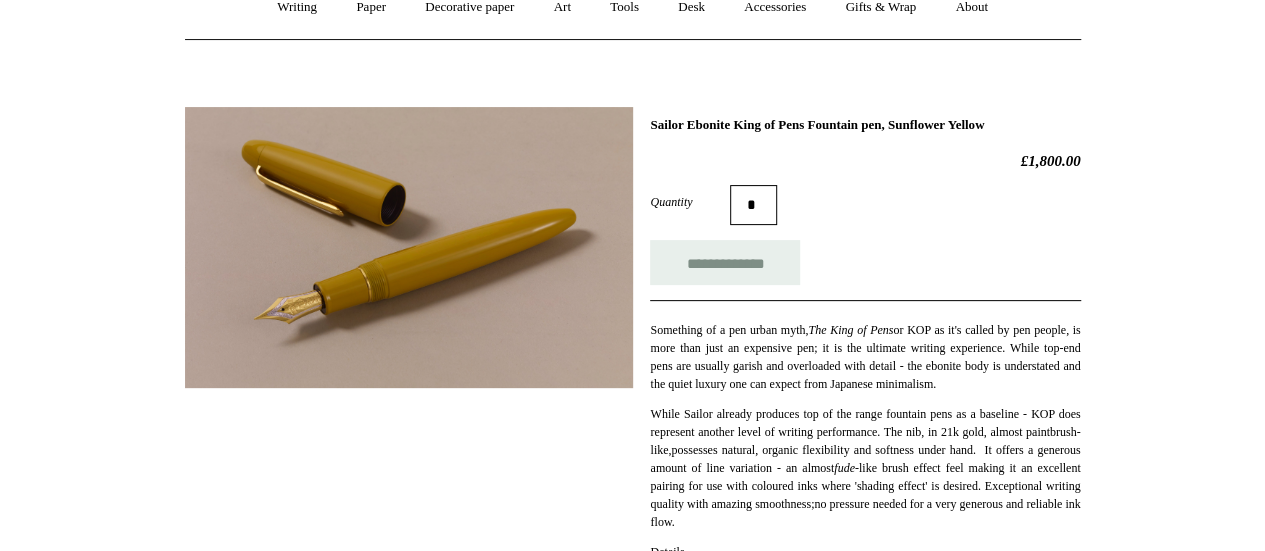 click at bounding box center [409, 247] 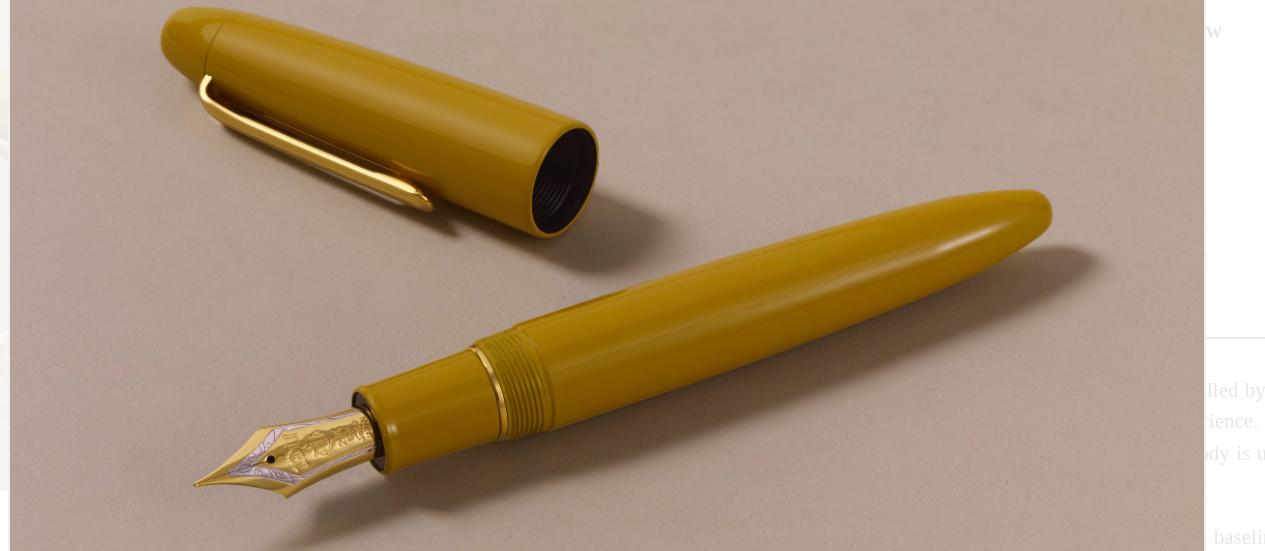 scroll, scrollTop: 166, scrollLeft: 0, axis: vertical 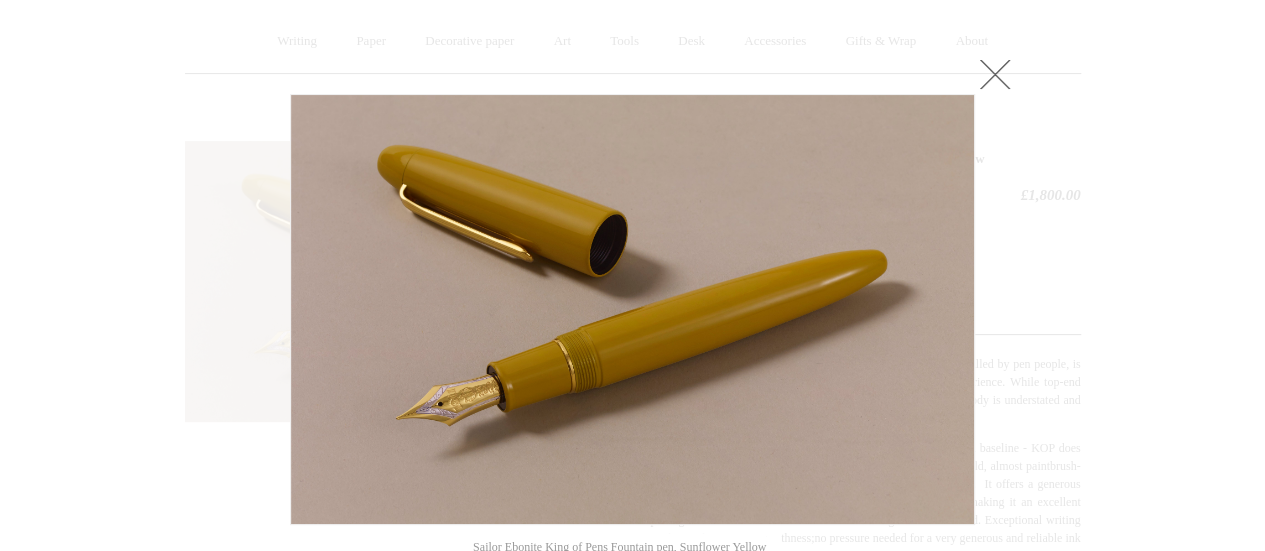 click at bounding box center (995, 74) 